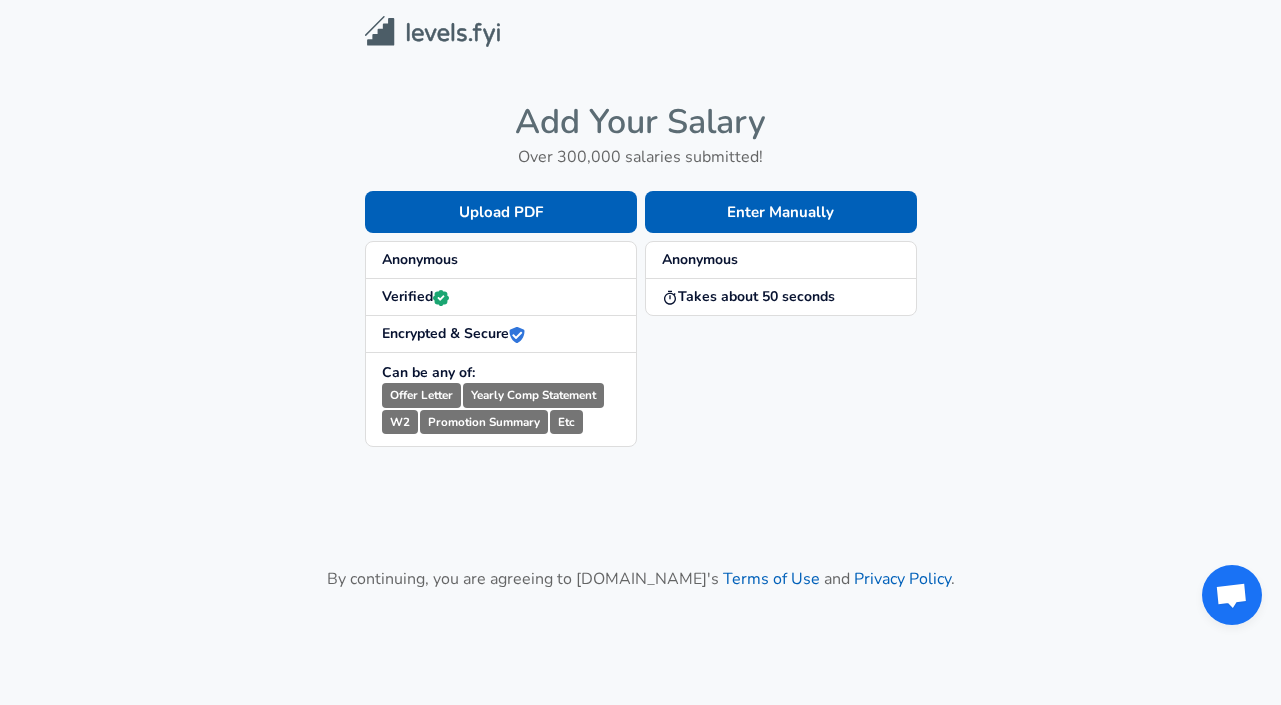 scroll, scrollTop: 0, scrollLeft: 0, axis: both 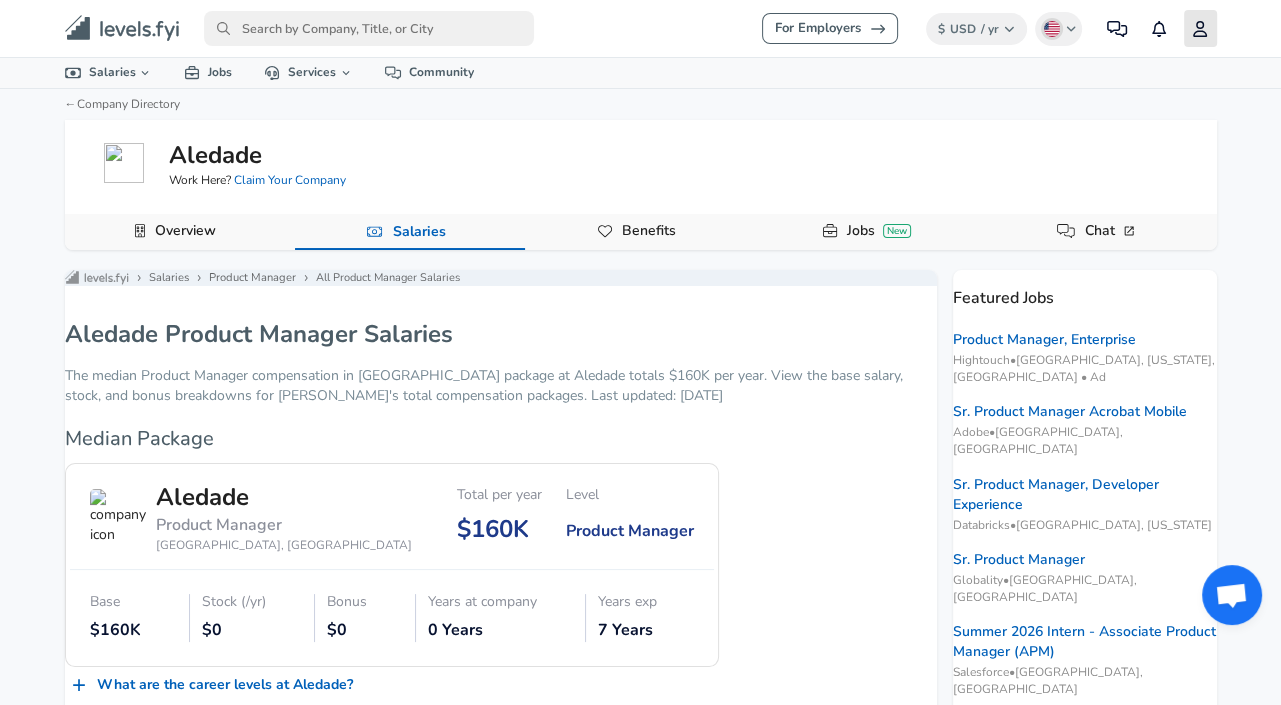 click on "Profile" at bounding box center (1200, 28) 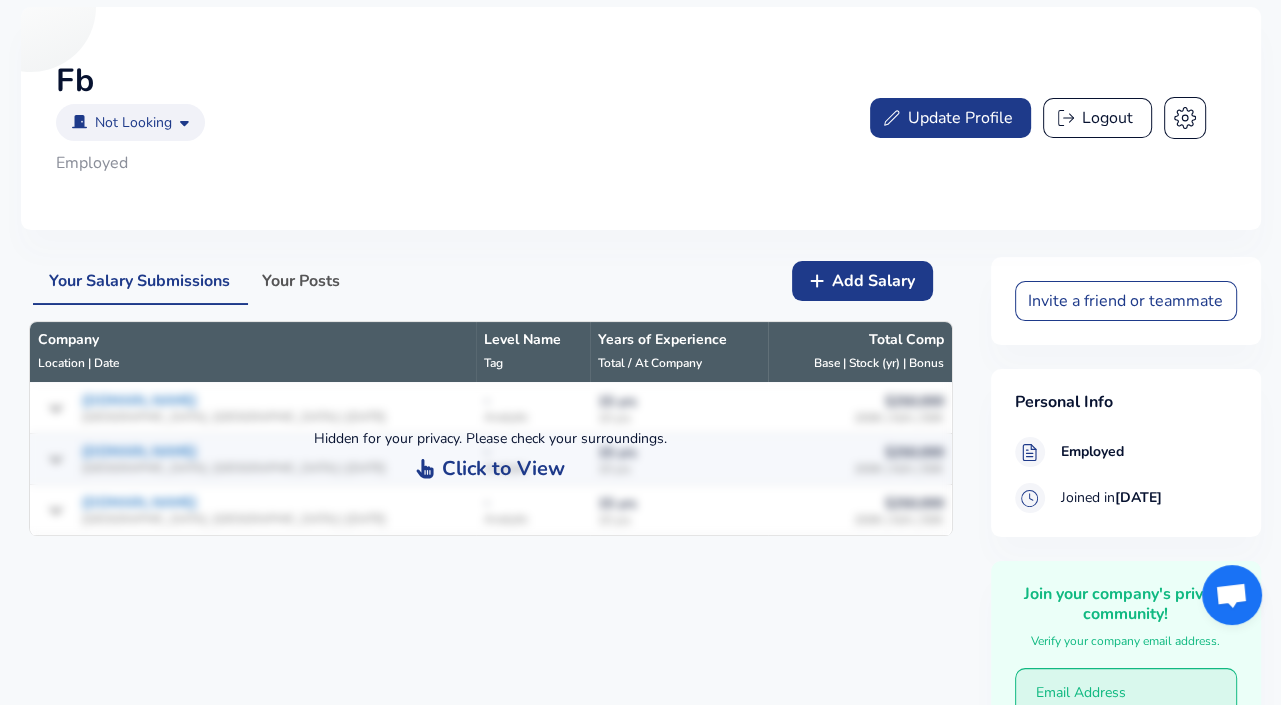 scroll, scrollTop: 268, scrollLeft: 0, axis: vertical 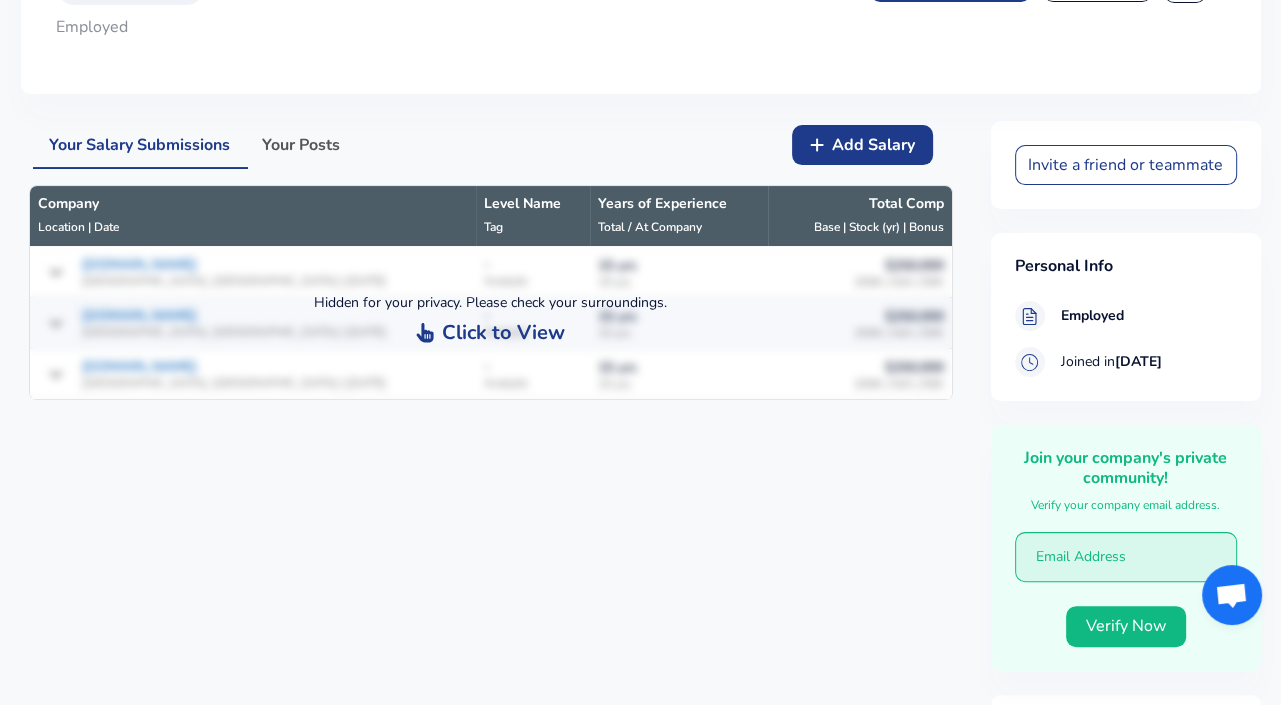 click on "Add Salary" at bounding box center (862, 145) 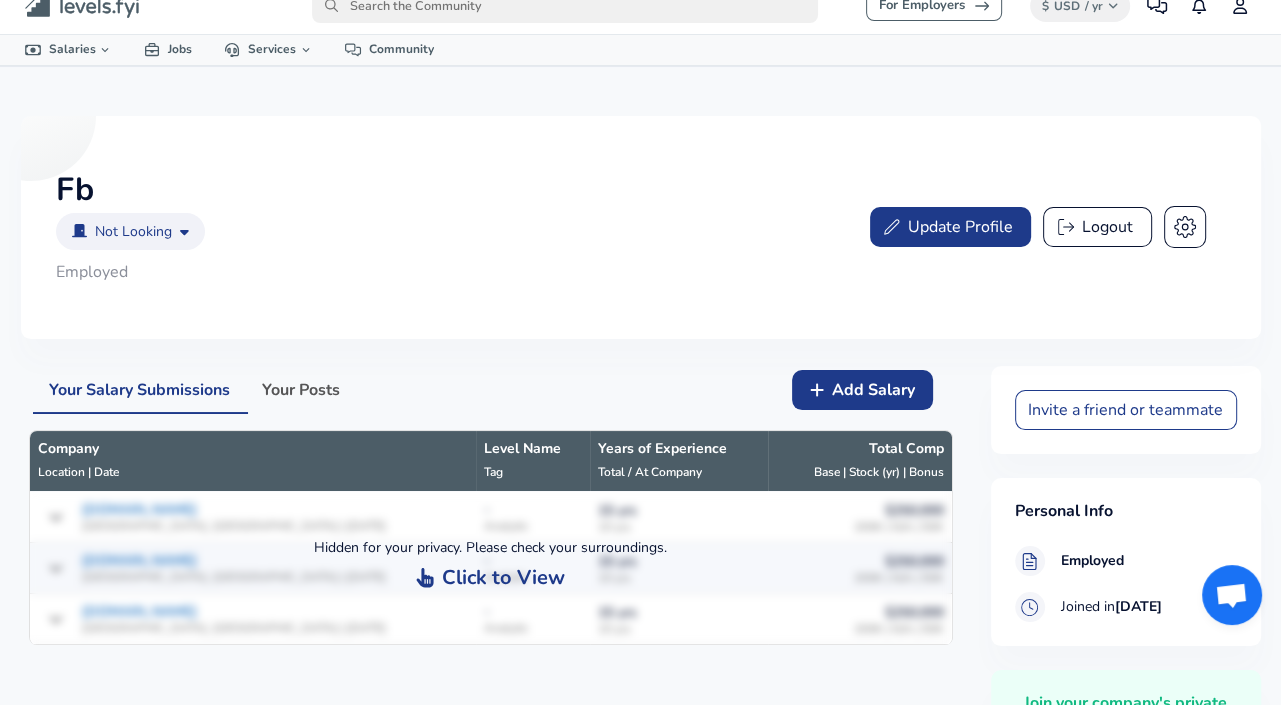 scroll, scrollTop: 22, scrollLeft: 0, axis: vertical 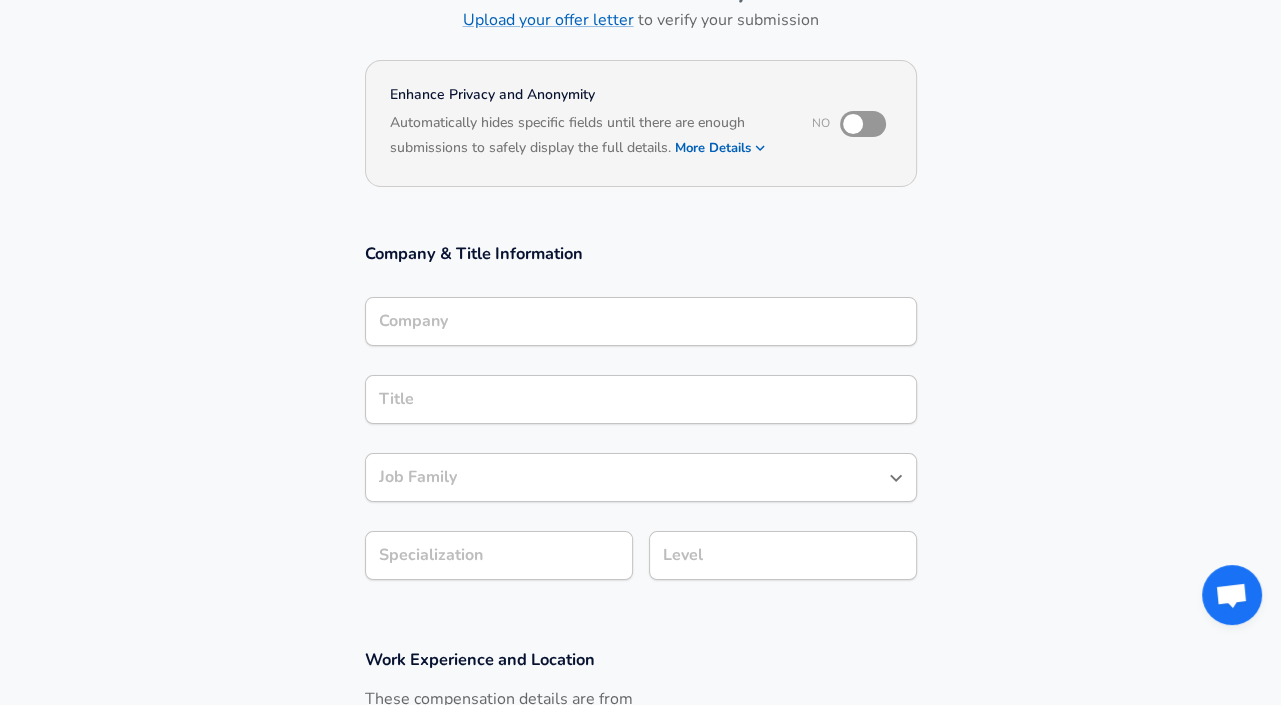 click on "Company" at bounding box center [641, 321] 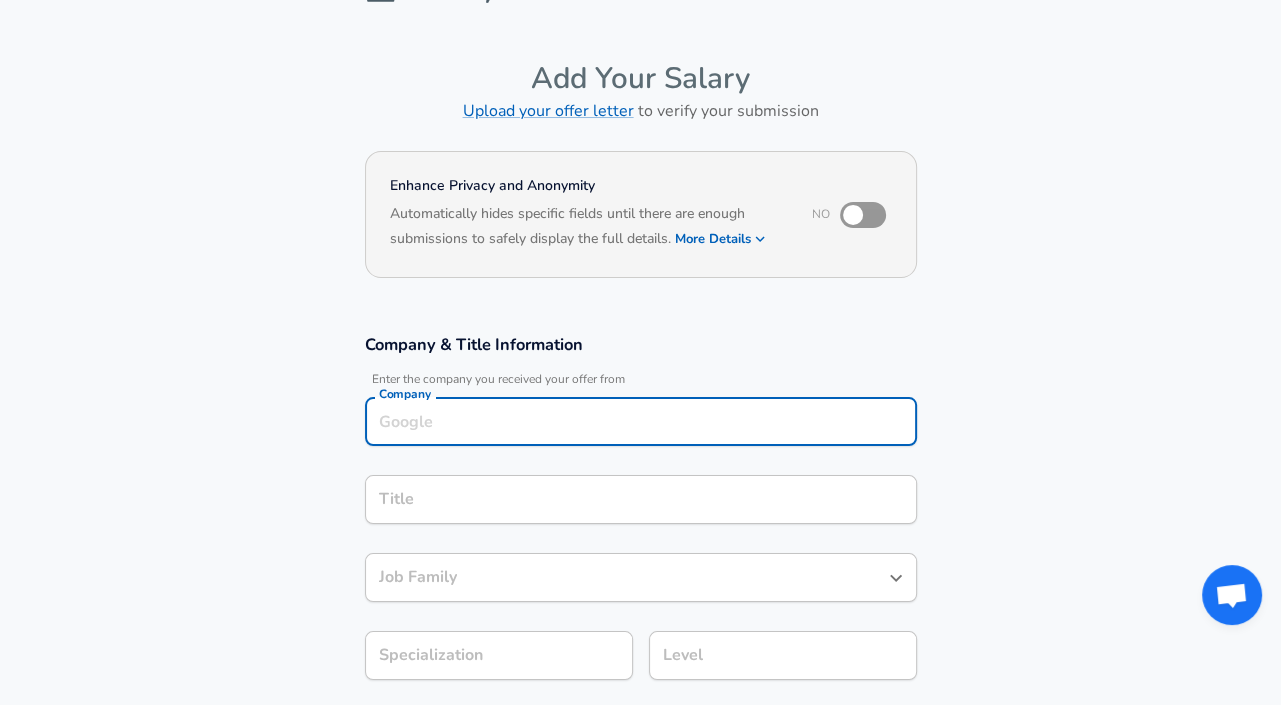 scroll, scrollTop: 45, scrollLeft: 0, axis: vertical 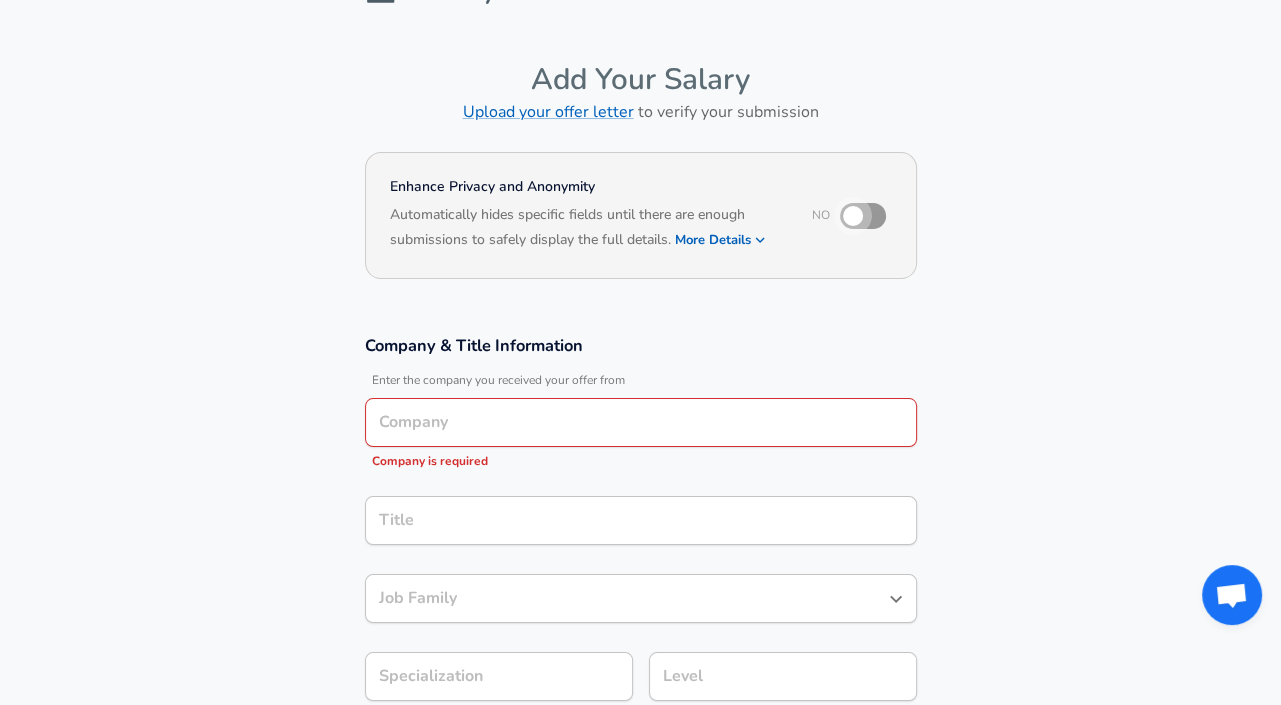 click at bounding box center [853, 216] 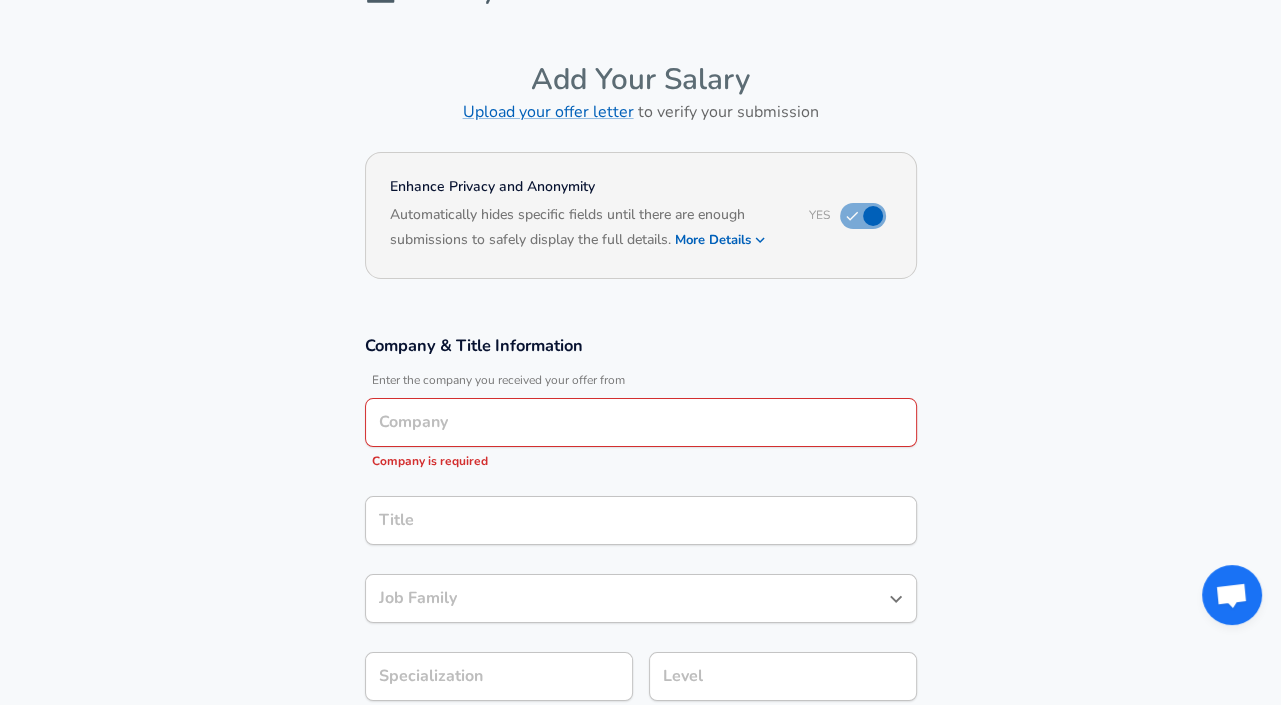 click on "Company" at bounding box center [641, 422] 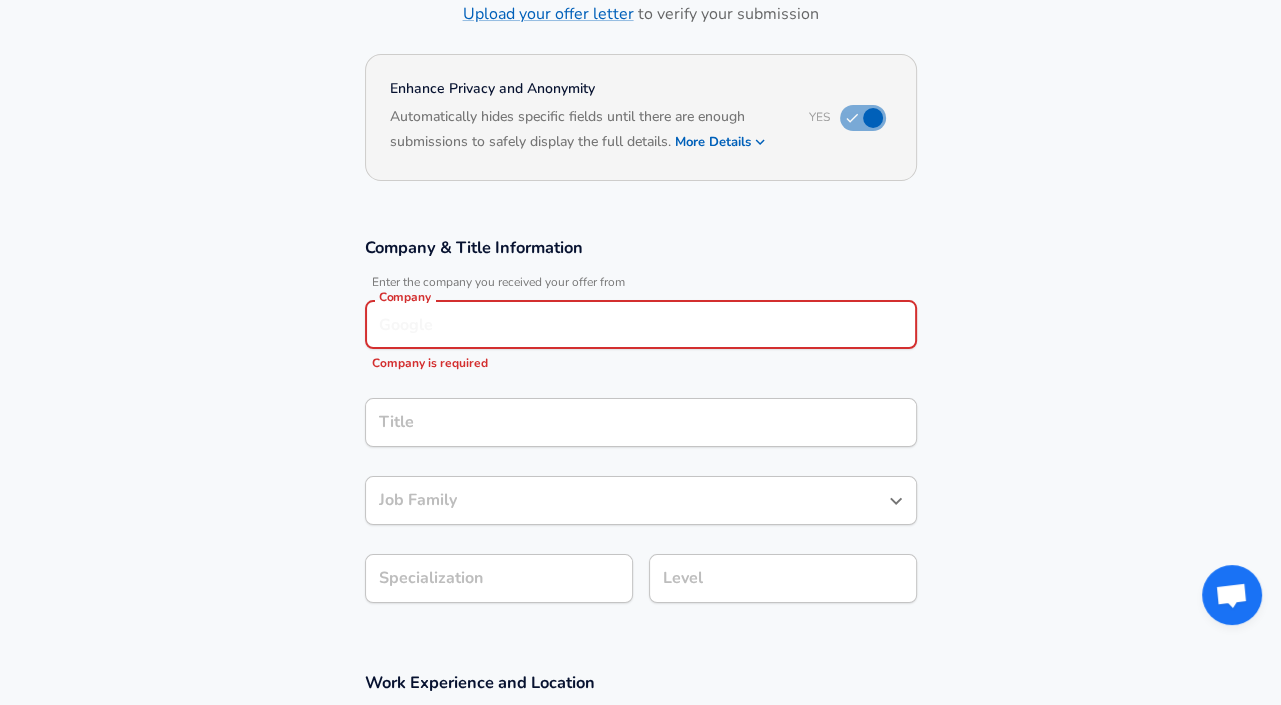 scroll, scrollTop: 155, scrollLeft: 0, axis: vertical 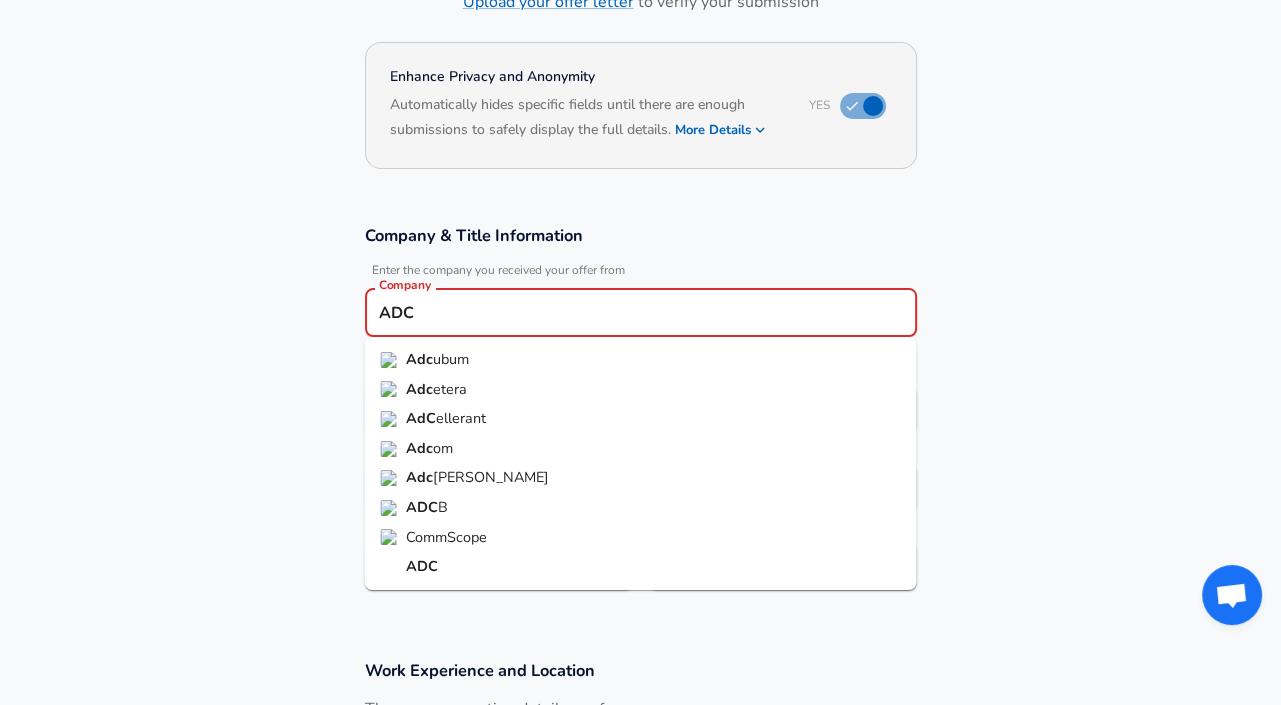 type on "ADC" 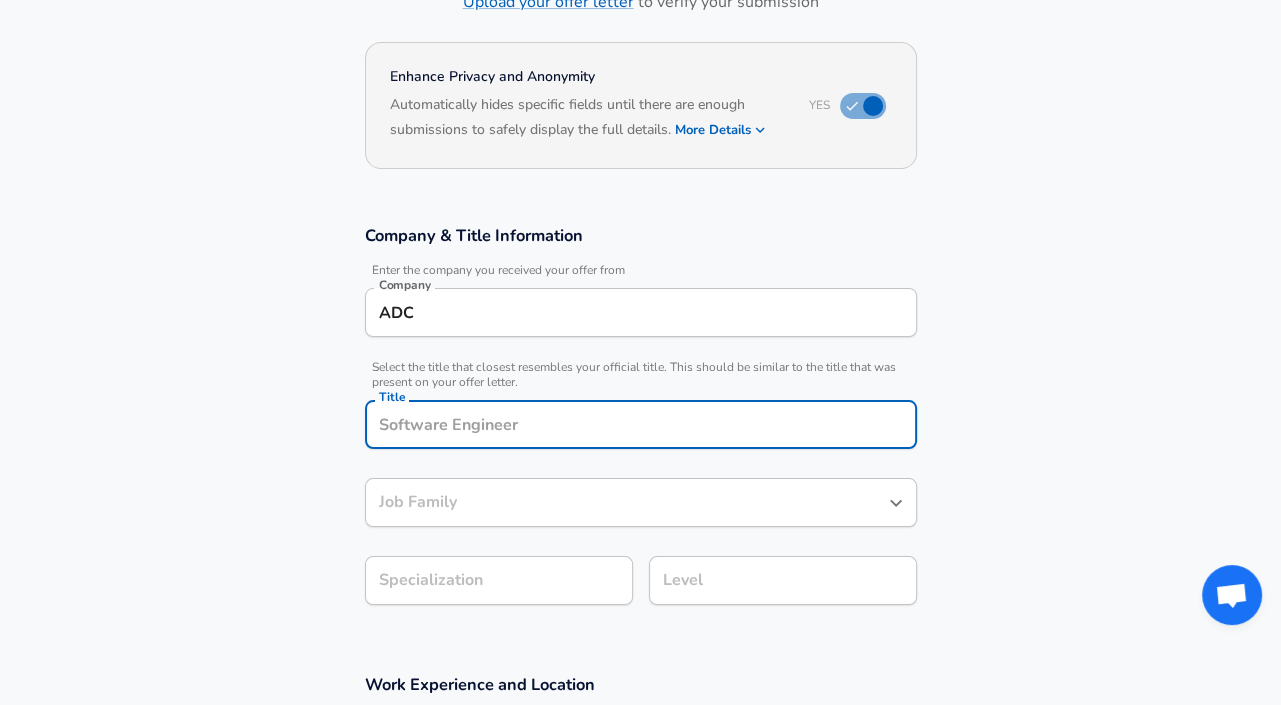 scroll, scrollTop: 195, scrollLeft: 0, axis: vertical 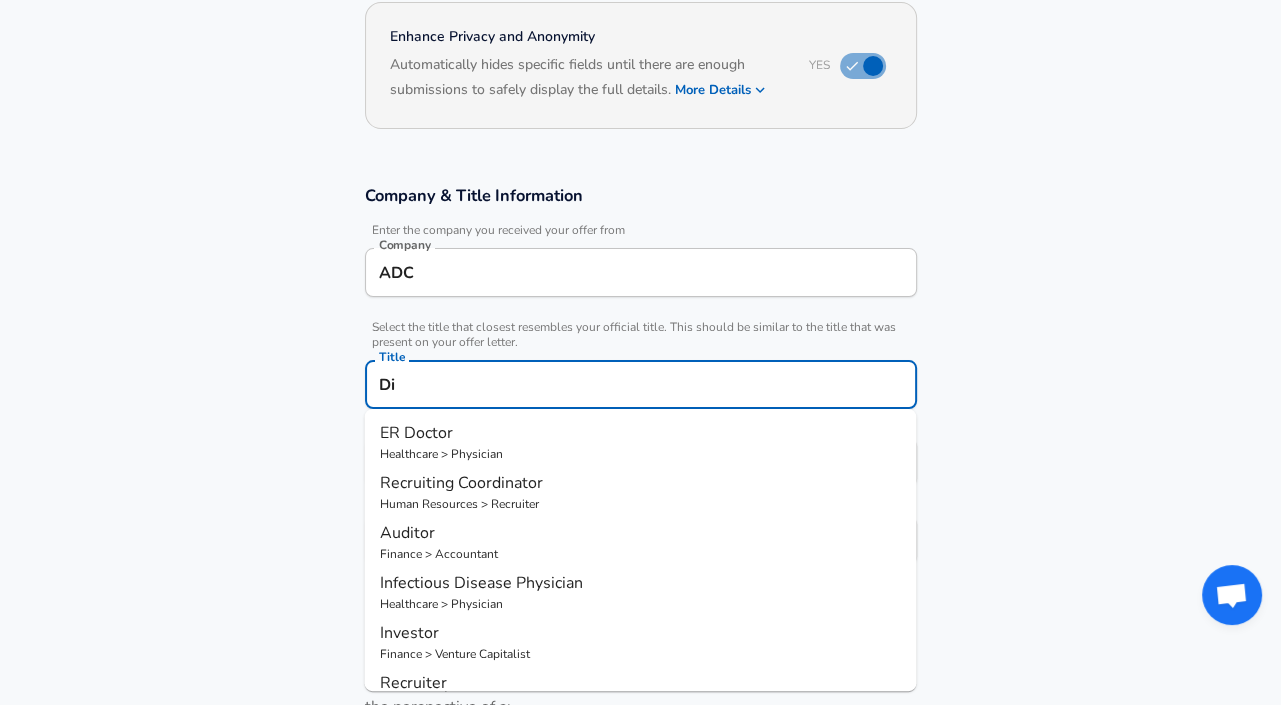 type on "D" 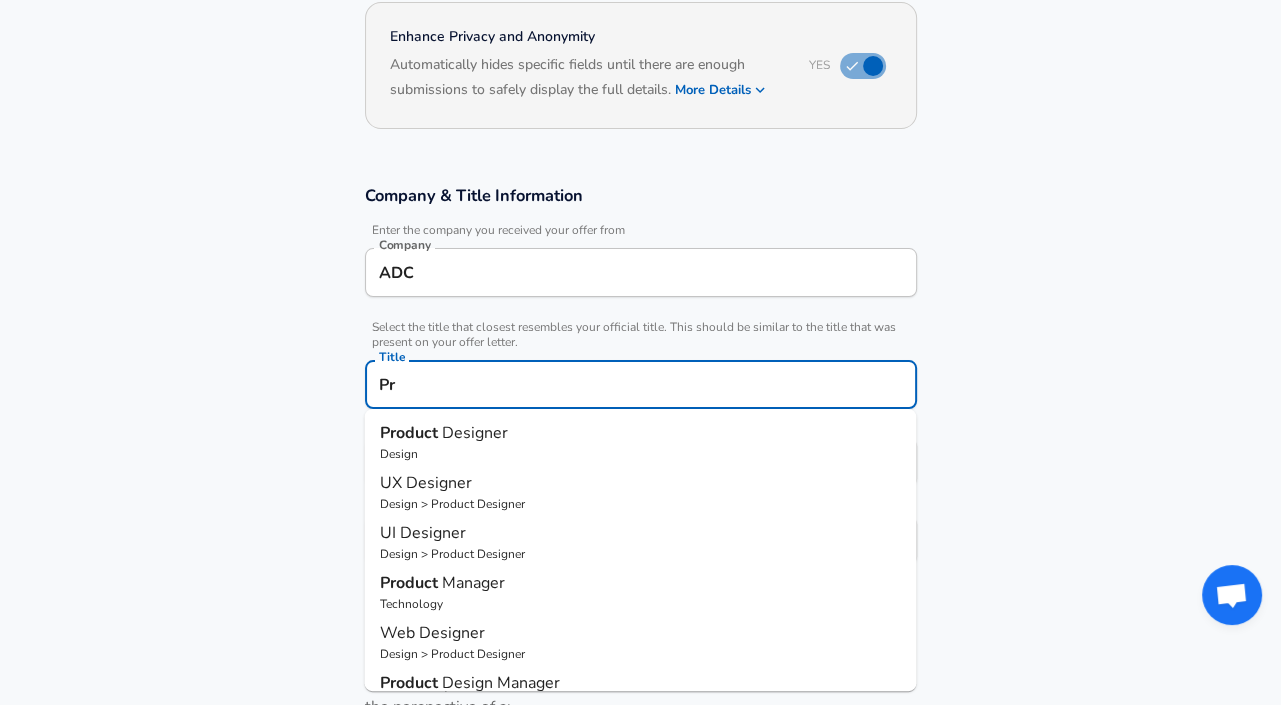 type on "P" 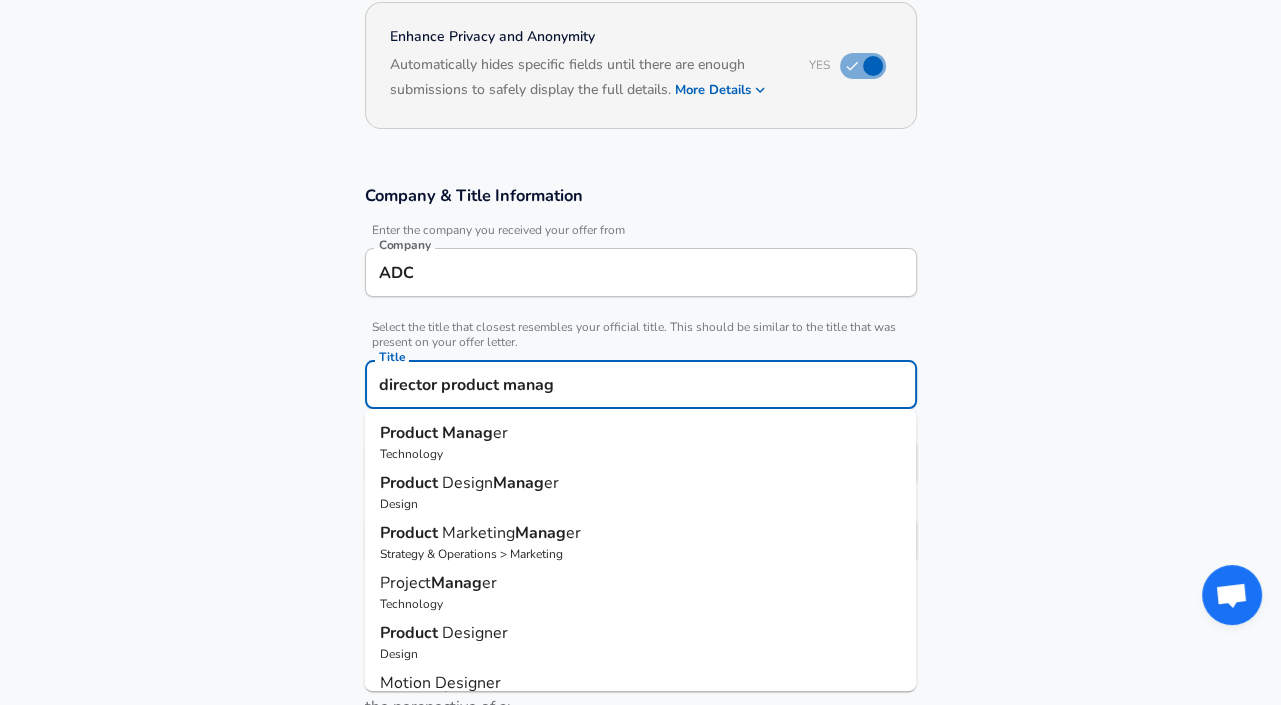 click on "Technology" at bounding box center (640, 454) 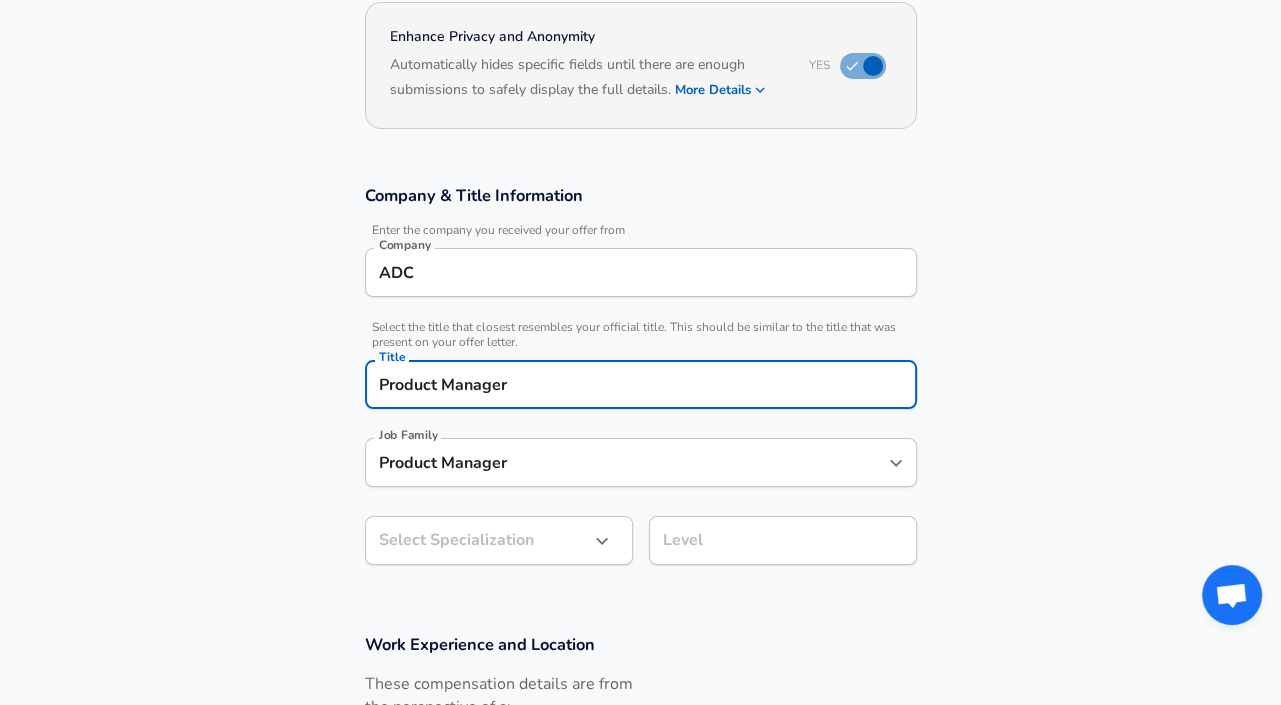 type on "Product Manager" 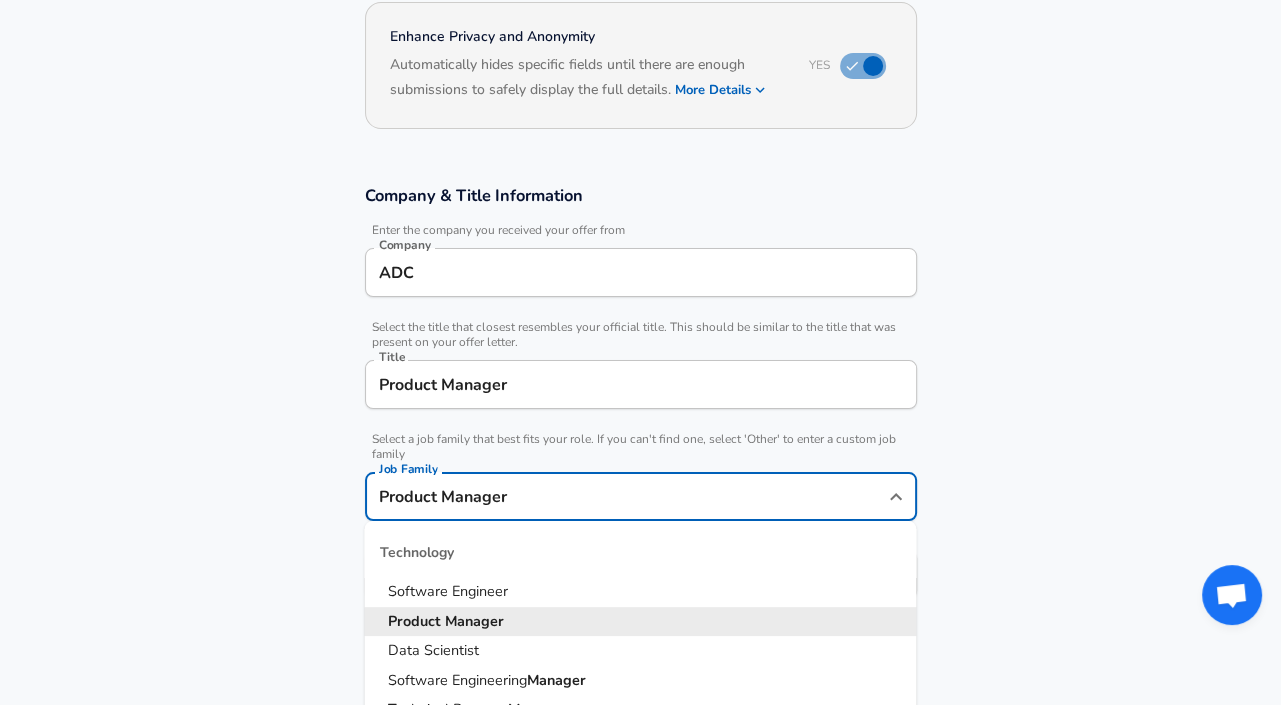 scroll, scrollTop: 235, scrollLeft: 0, axis: vertical 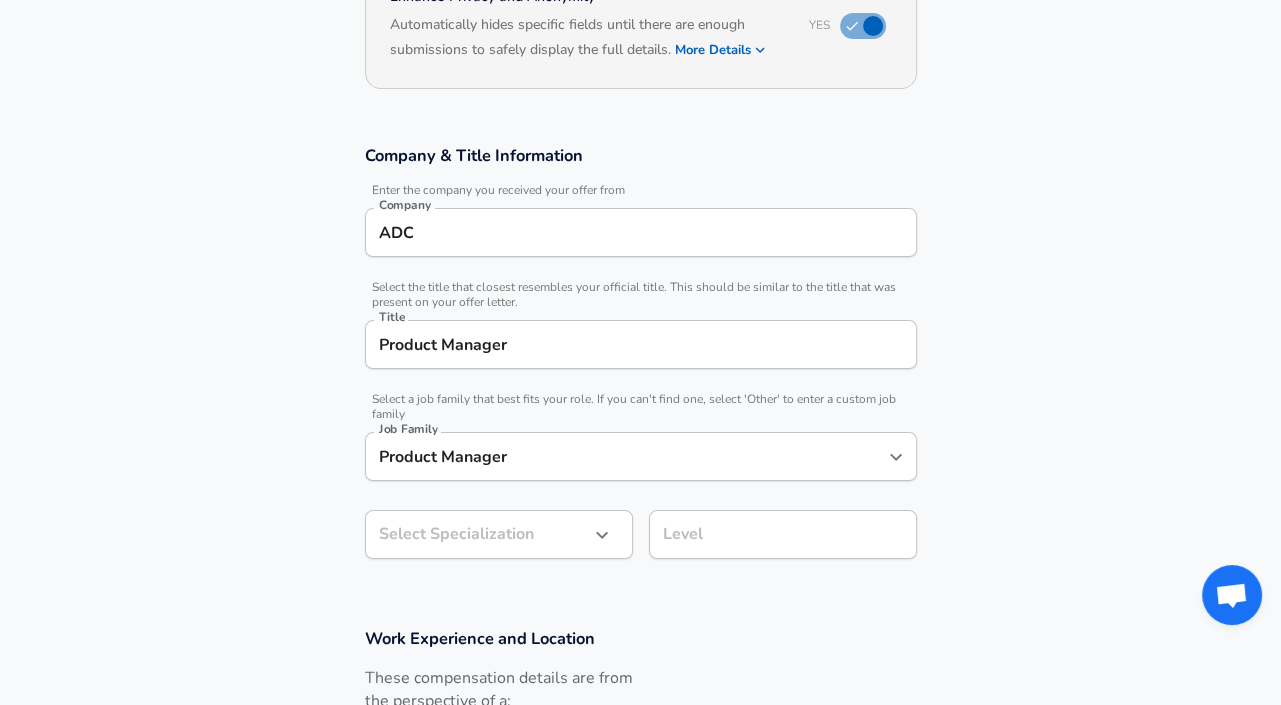 click on "Company & Title Information   Enter the company you received your offer from Company ADC Company   Select the title that closest resembles your official title. This should be similar to the title that was present on your offer letter. Title Product Manager Title   Select a job family that best fits your role. If you can't find one, select 'Other' to enter a custom job family Job Family Product Manager Job Family Select Specialization ​ Select Specialization Level Level" at bounding box center [640, 362] 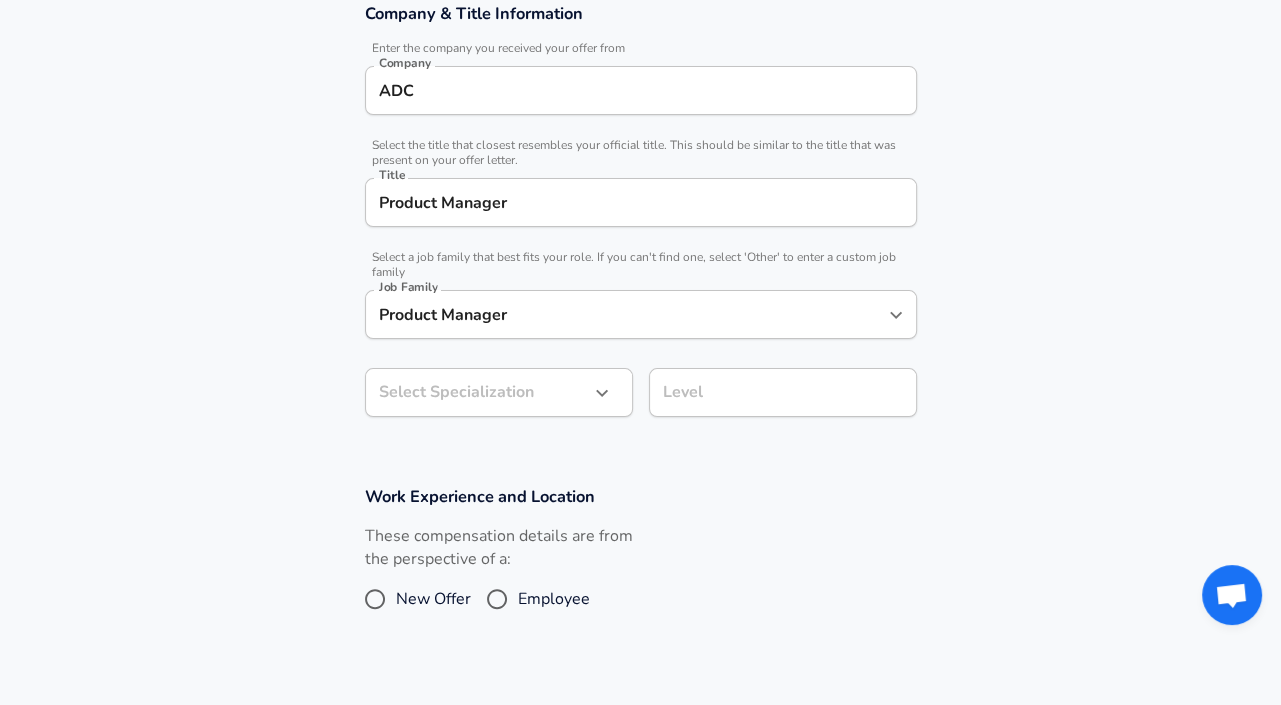 click on "Restart Add Your Salary Upload your offer letter   to verify your submission Enhance Privacy and Anonymity Yes Automatically hides specific fields until there are enough submissions to safely display the full details.   More Details Based on your submission and the data points that we have already collected, we will automatically hide and anonymize specific fields if there aren't enough data points to remain sufficiently anonymous. Company & Title Information   Enter the company you received your offer from Company ADC Company   Select the title that closest resembles your official title. This should be similar to the title that was present on your offer letter. Title Product Manager Title   Select a job family that best fits your role. If you can't find one, select 'Other' to enter a custom job family Job Family Product Manager Job Family Select Specialization ​ Select Specialization Level Level Work Experience and Location These compensation details are from the perspective of a: New Offer Employee" at bounding box center (640, -25) 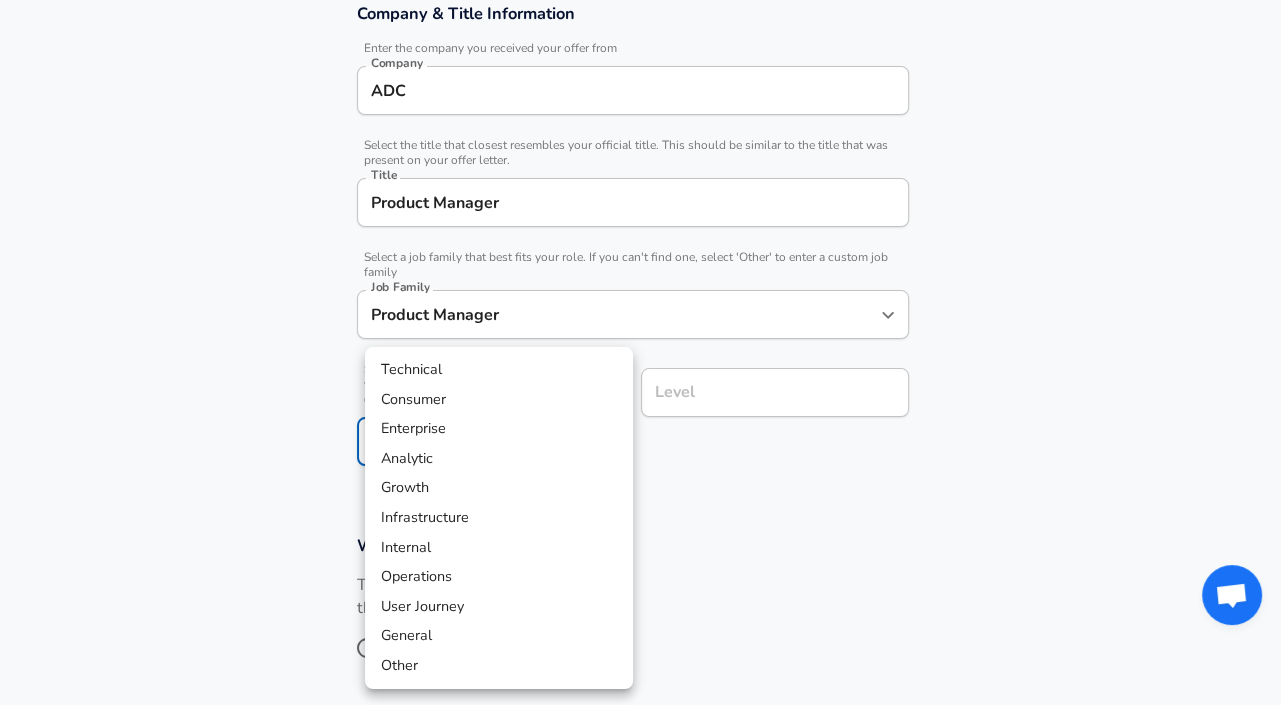 scroll, scrollTop: 437, scrollLeft: 0, axis: vertical 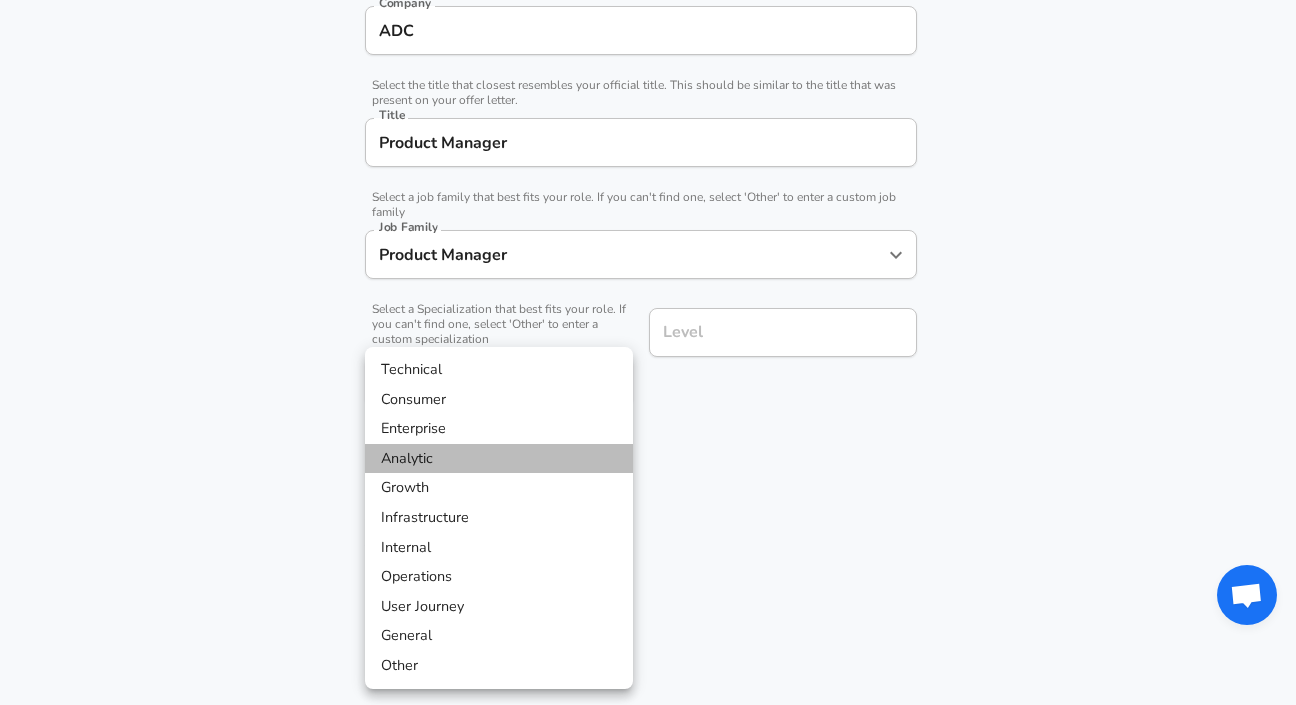 click on "Analytic" at bounding box center (499, 459) 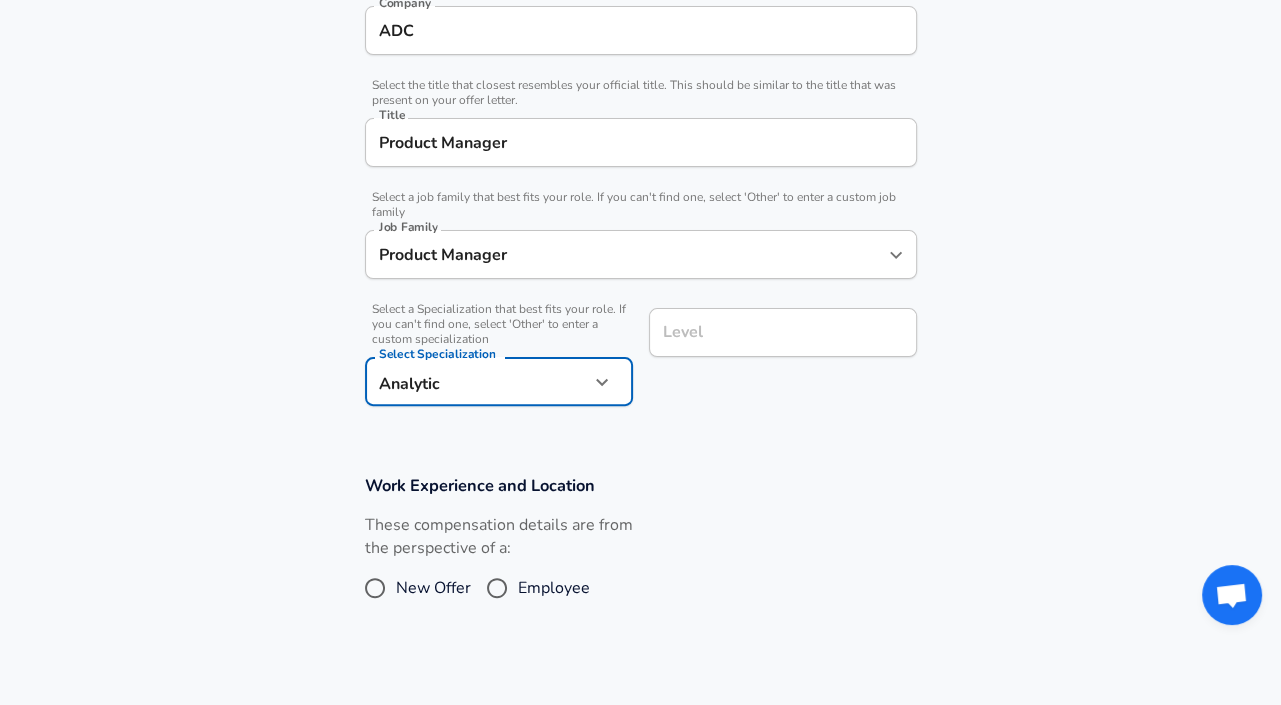 click on "Level" at bounding box center (783, 332) 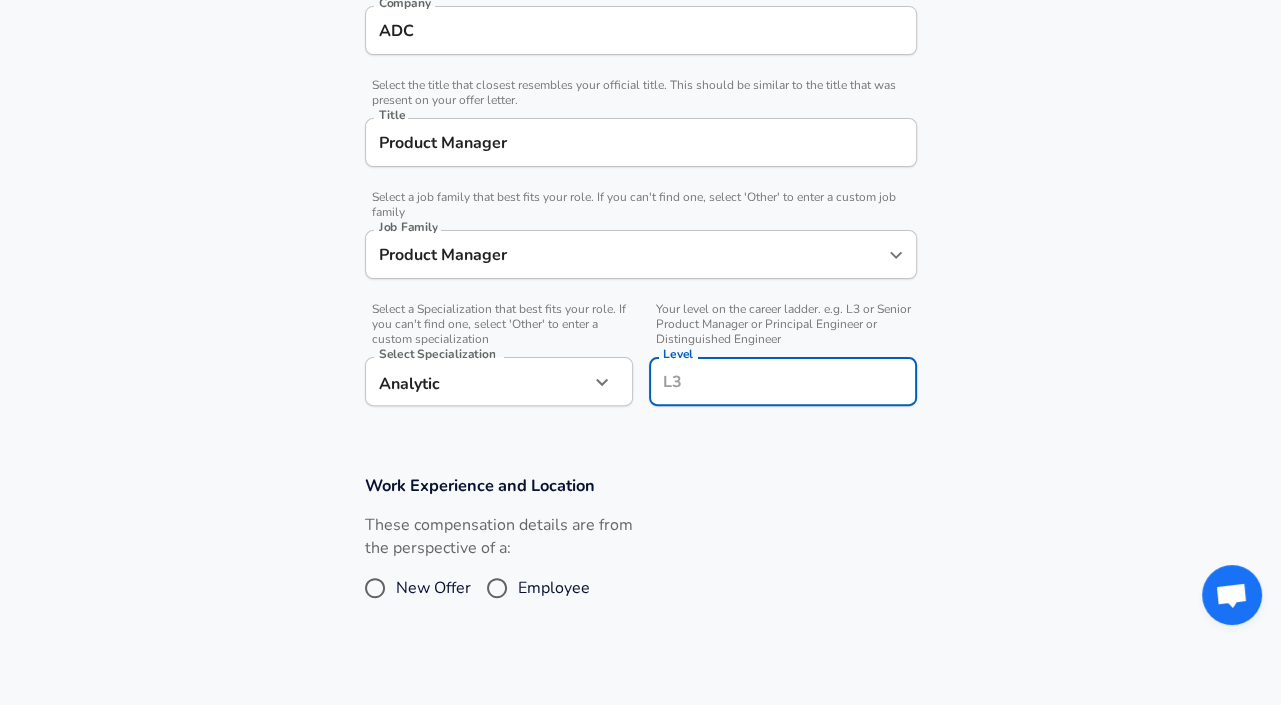 scroll, scrollTop: 477, scrollLeft: 0, axis: vertical 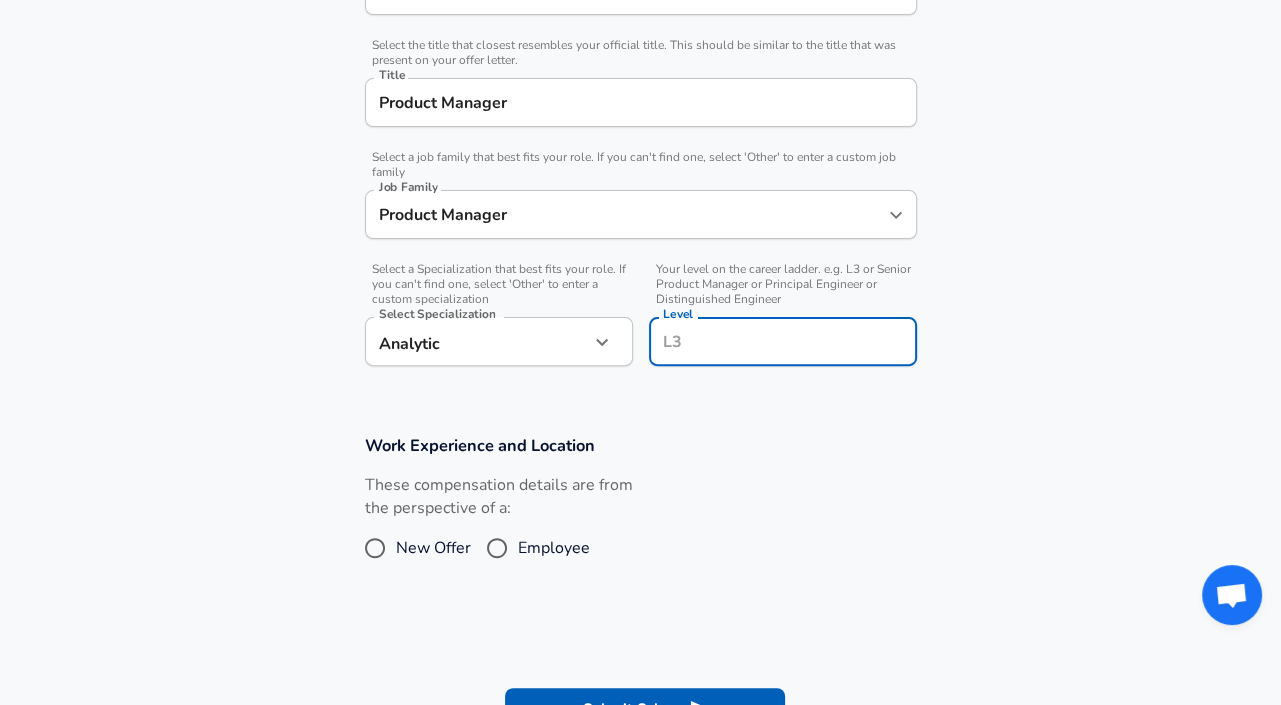 click on "Level" at bounding box center (783, 341) 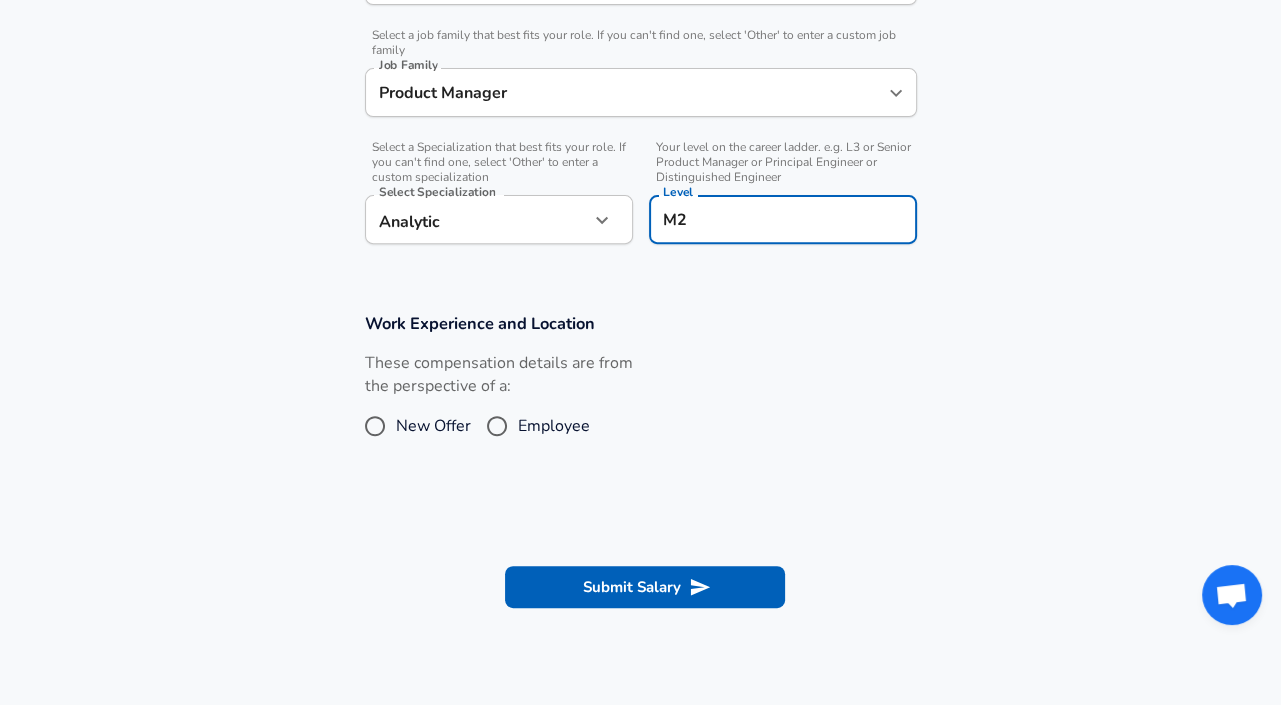 scroll, scrollTop: 605, scrollLeft: 0, axis: vertical 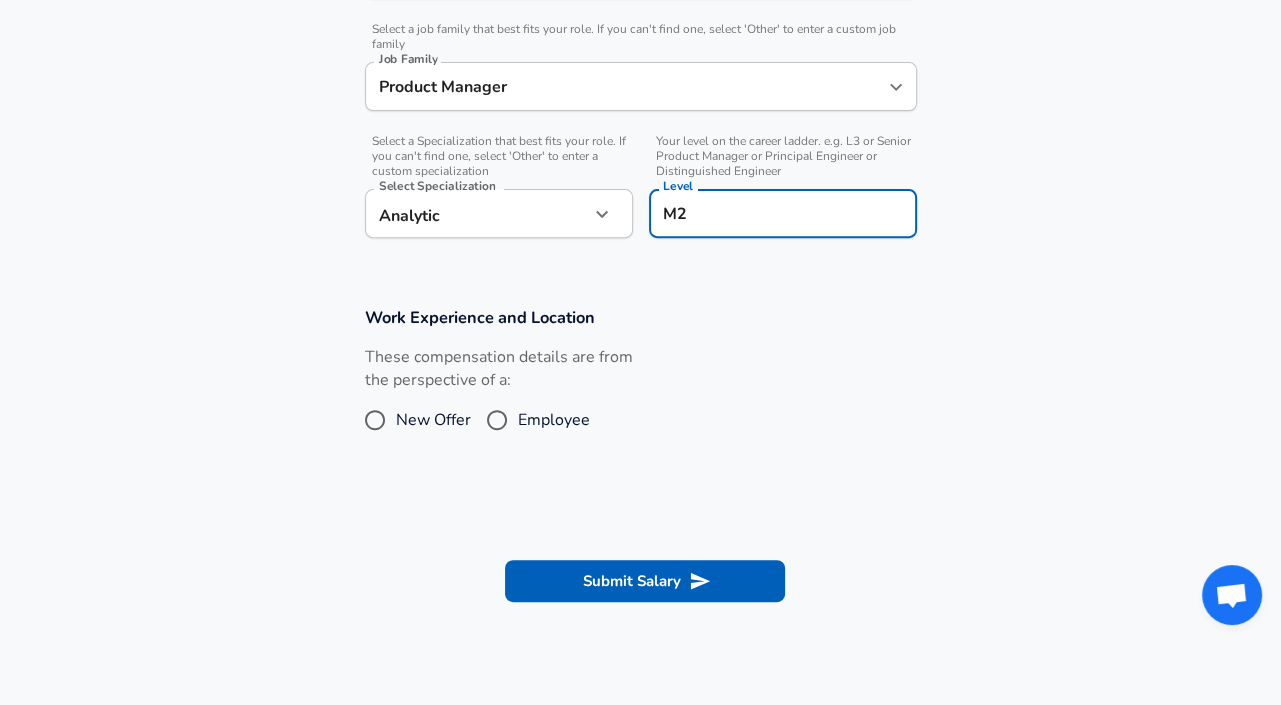 type on "M2" 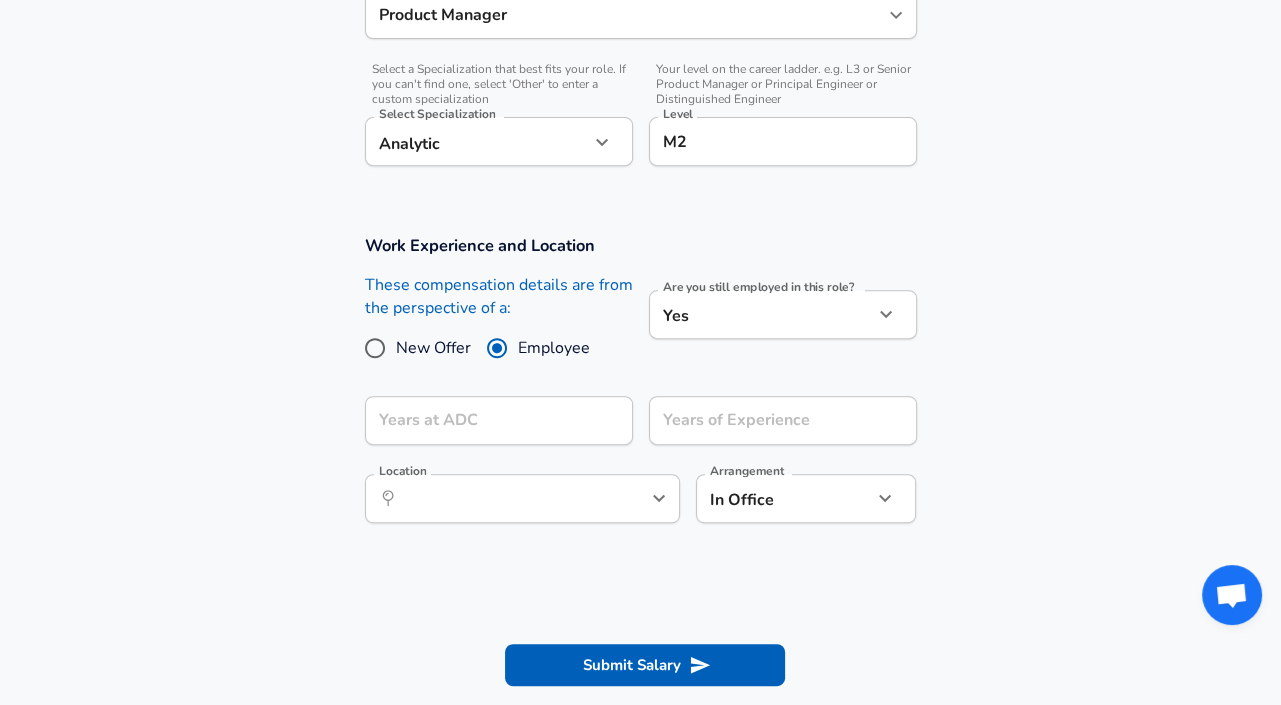 scroll, scrollTop: 683, scrollLeft: 0, axis: vertical 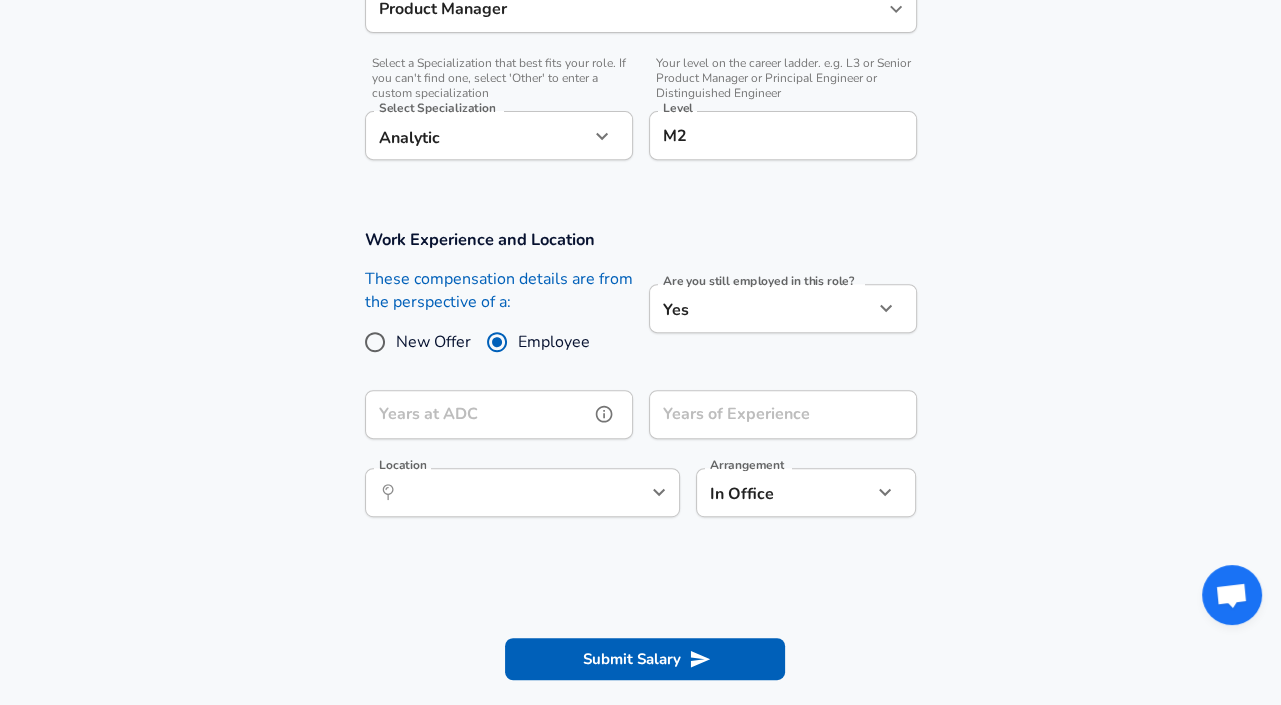 click on "Years at ADC" at bounding box center [477, 414] 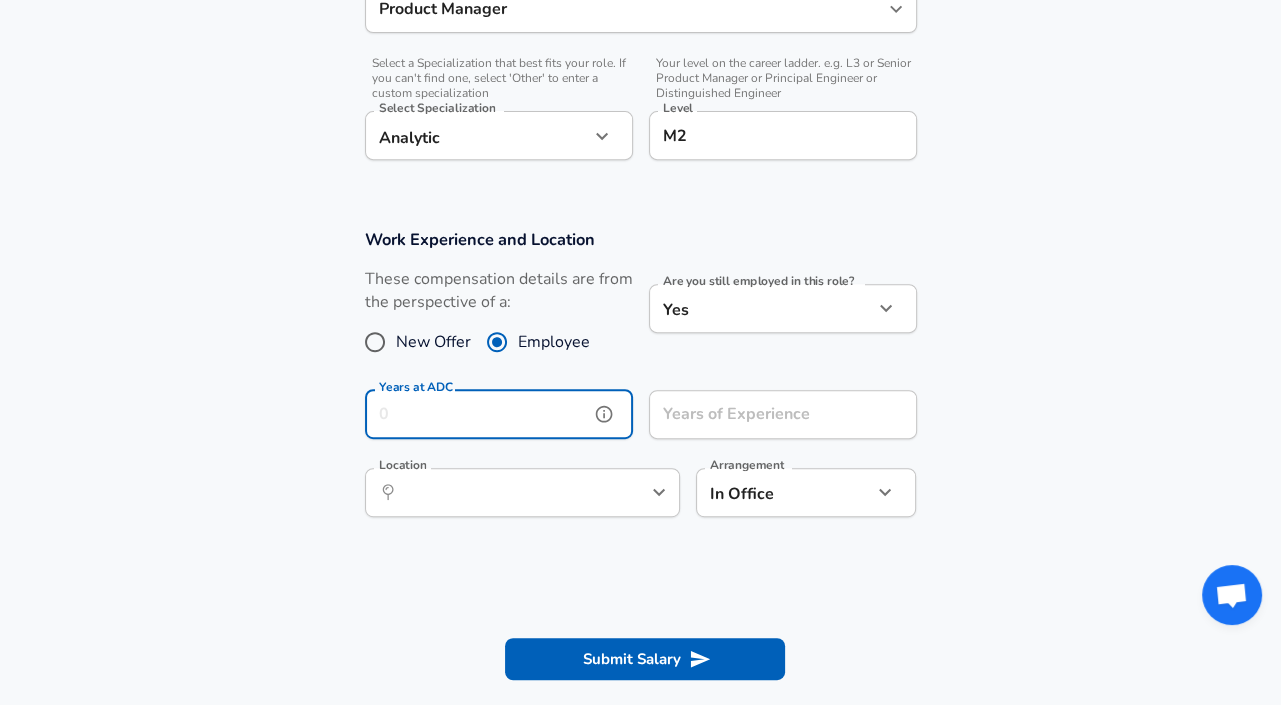 type on "1" 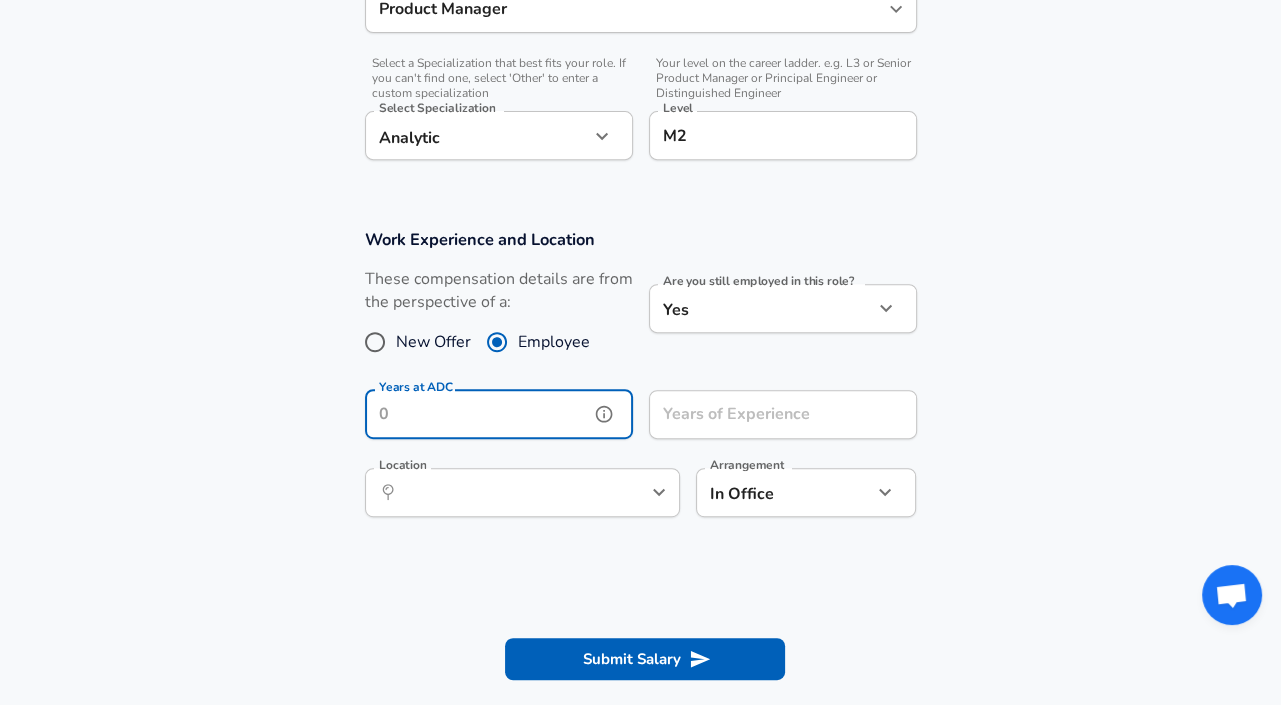 type on "8" 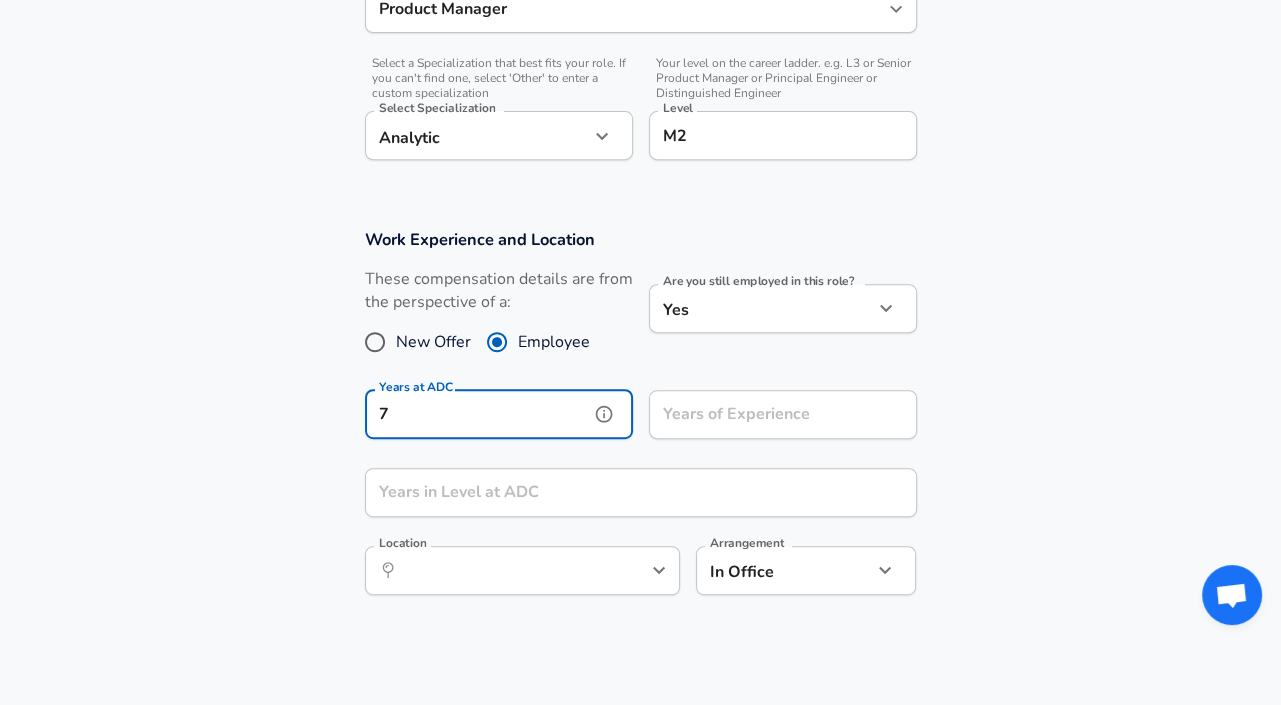 type on "7" 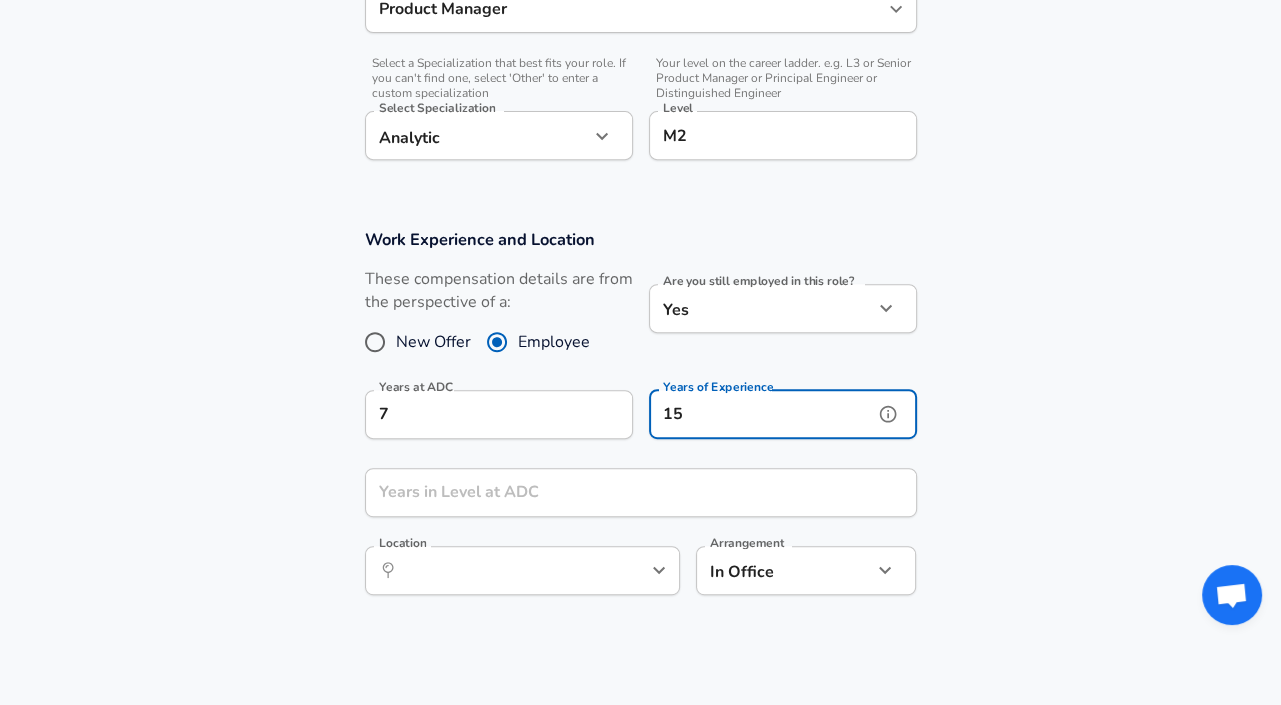 type on "15" 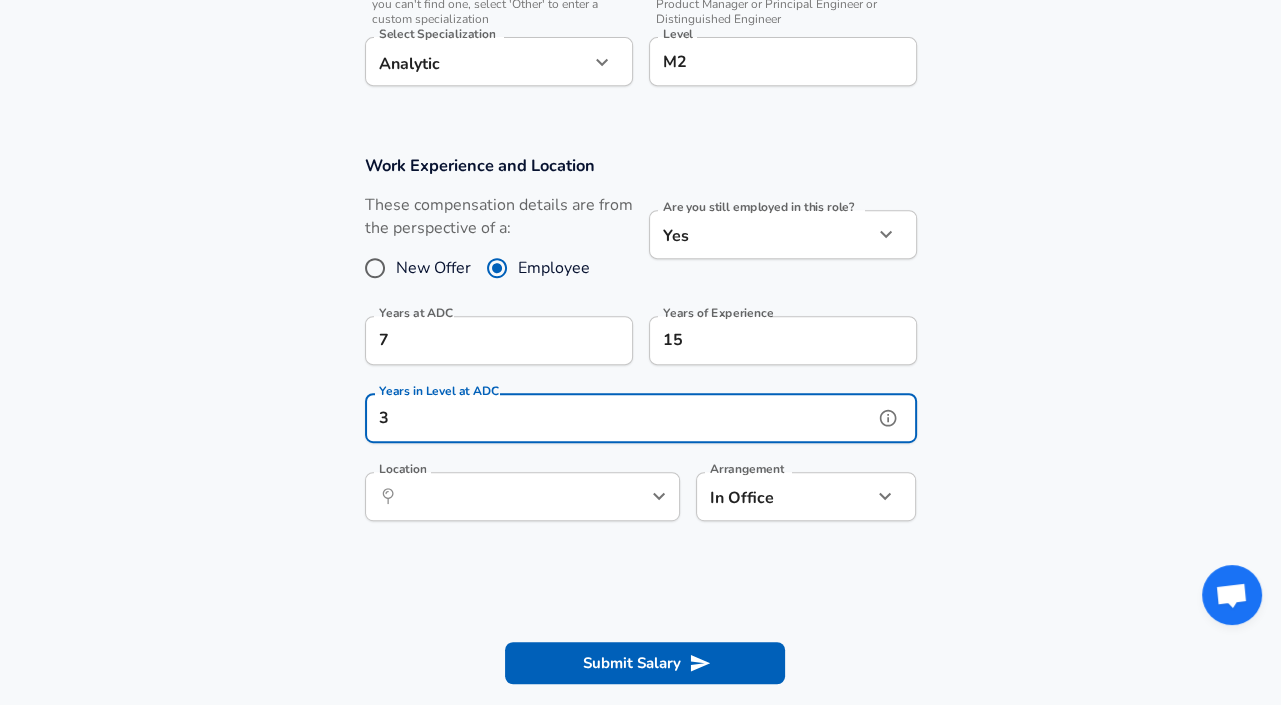scroll, scrollTop: 760, scrollLeft: 0, axis: vertical 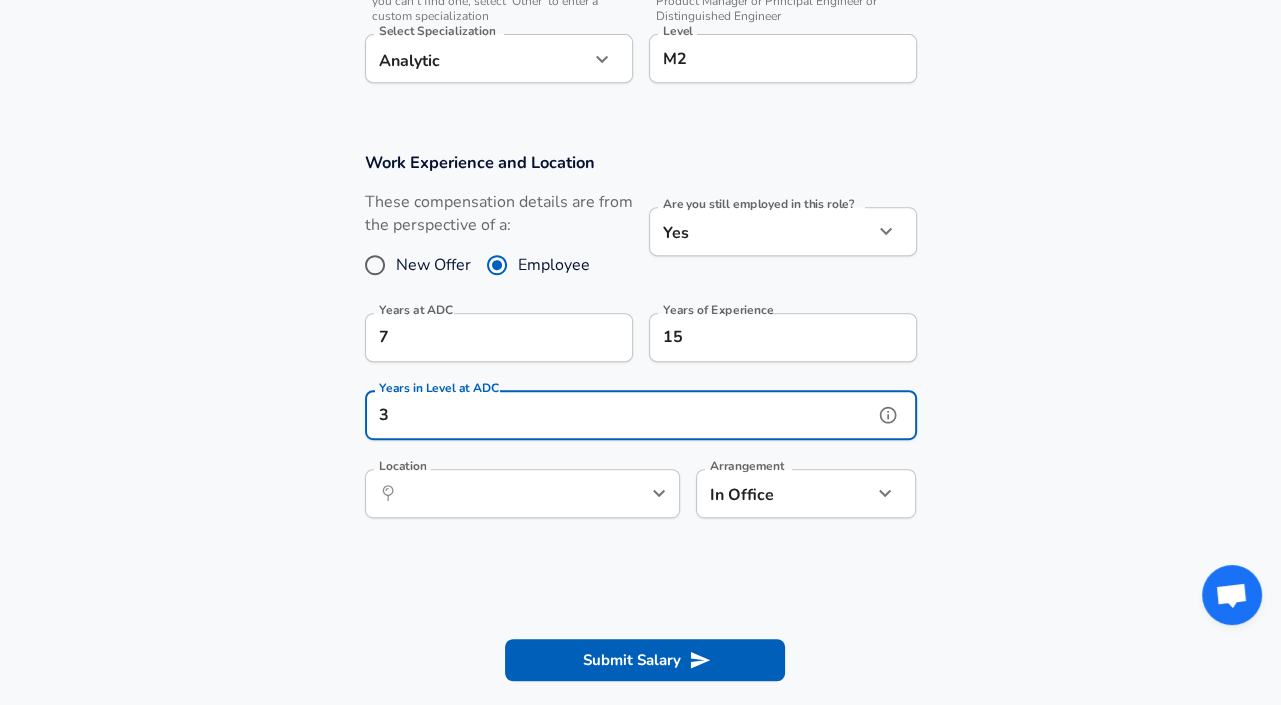 type on "3" 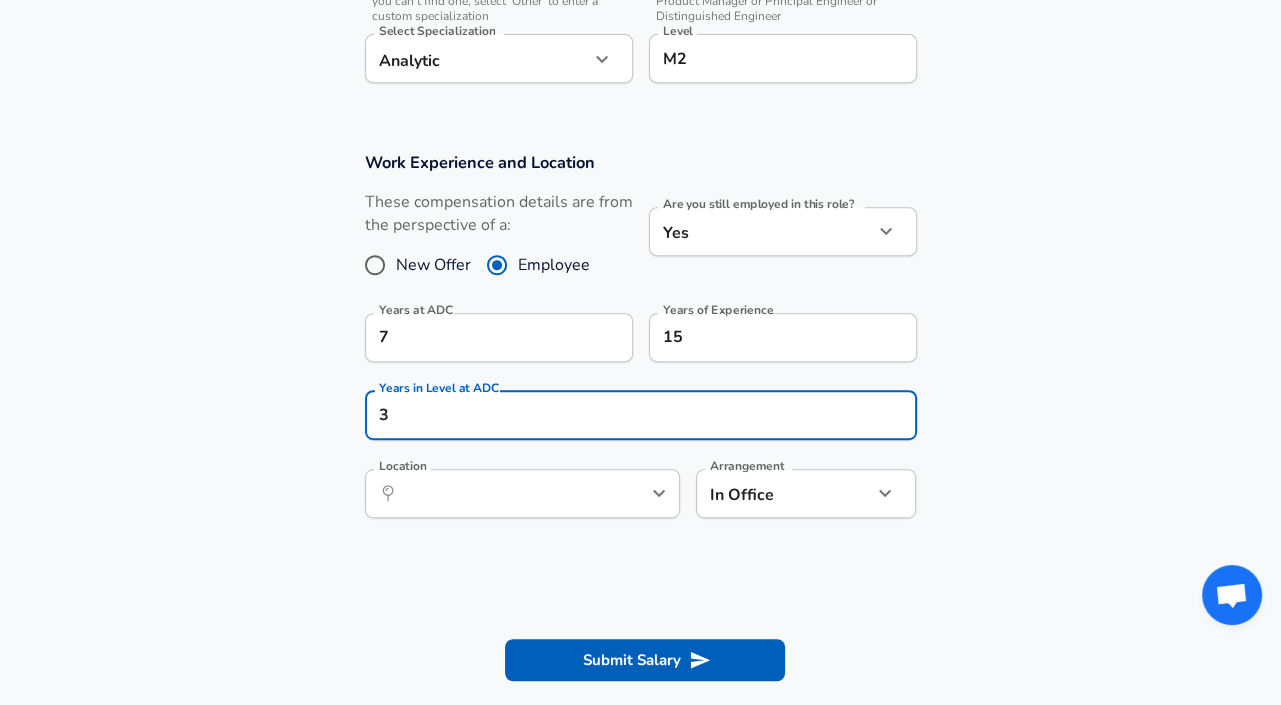 click on "Restart Add Your Salary Upload your offer letter   to verify your submission Enhance Privacy and Anonymity Yes Automatically hides specific fields until there are enough submissions to safely display the full details.   More Details Based on your submission and the data points that we have already collected, we will automatically hide and anonymize specific fields if there aren't enough data points to remain sufficiently anonymous. Company & Title Information   Enter the company you received your offer from Company ADC Company   Select the title that closest resembles your official title. This should be similar to the title that was present on your offer letter. Title Product Manager Title   Select a job family that best fits your role. If you can't find one, select 'Other' to enter a custom job family Job Family Product Manager Job Family   Select a Specialization that best fits your role. If you can't find one, select 'Other' to enter a custom specialization Select Specialization Analytic Analytic   Level 7" at bounding box center (640, -408) 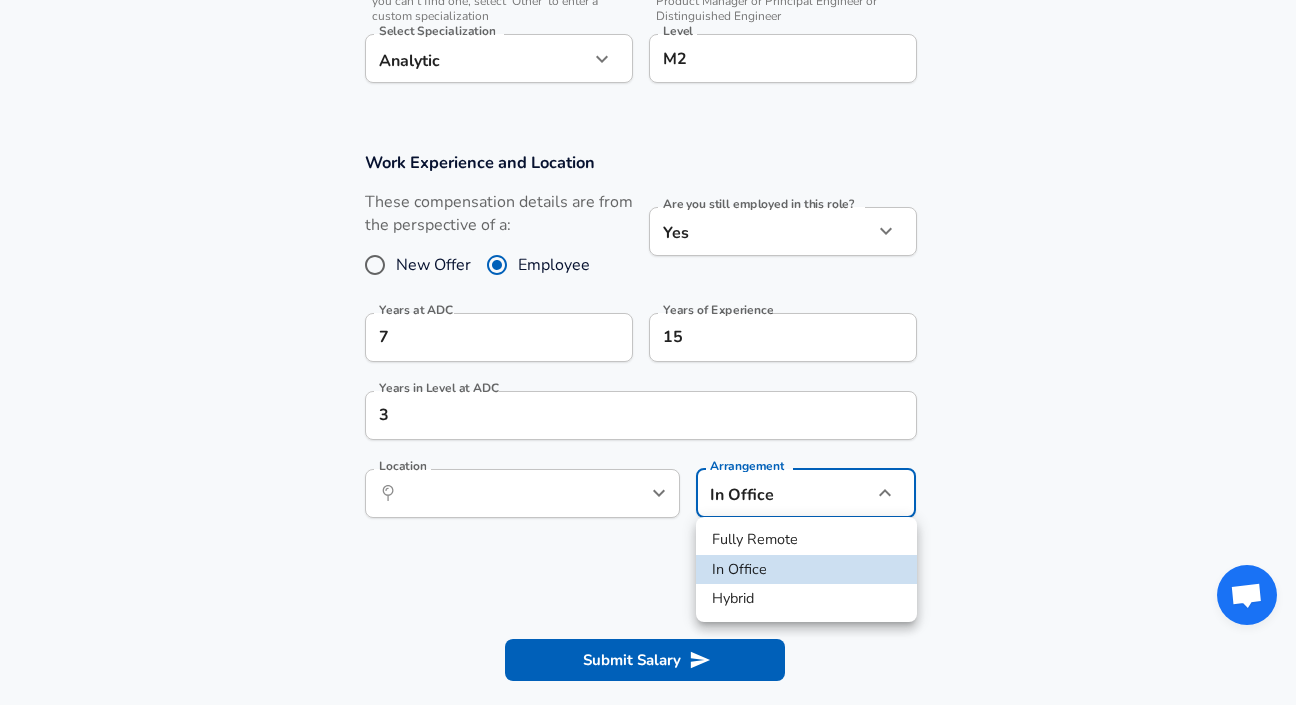 click at bounding box center [648, 352] 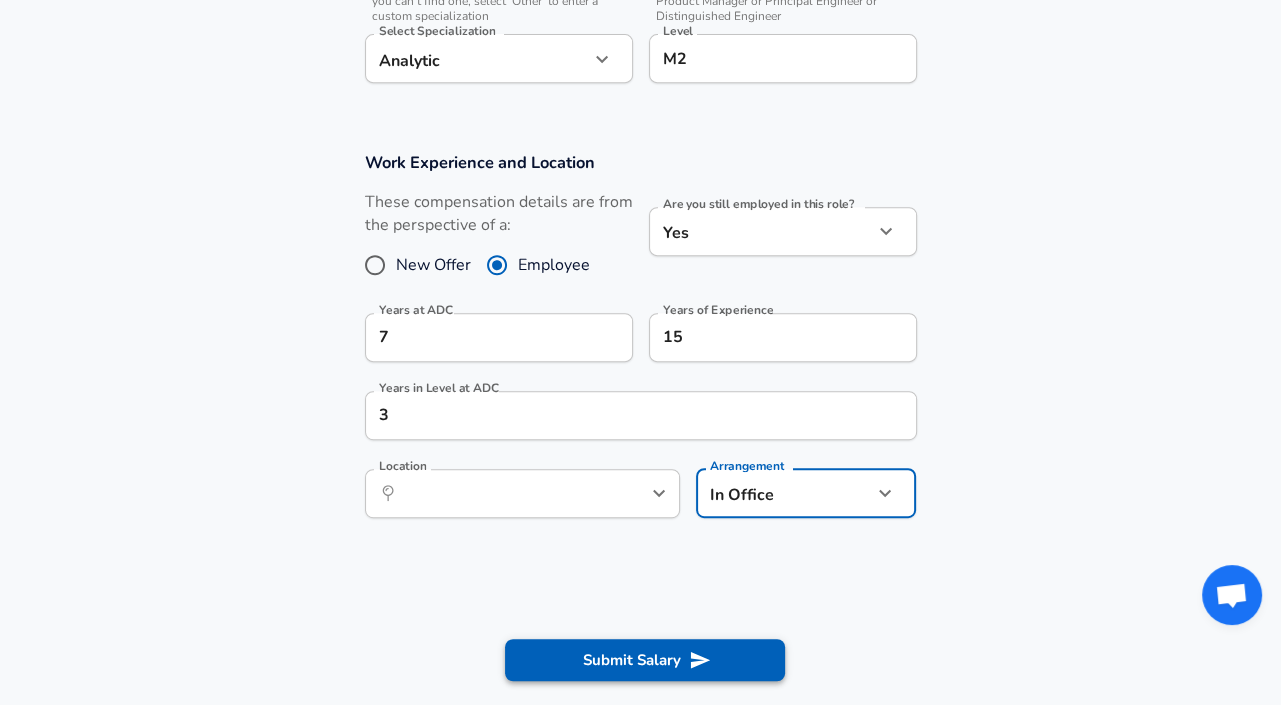 click on "Submit Salary" at bounding box center [645, 660] 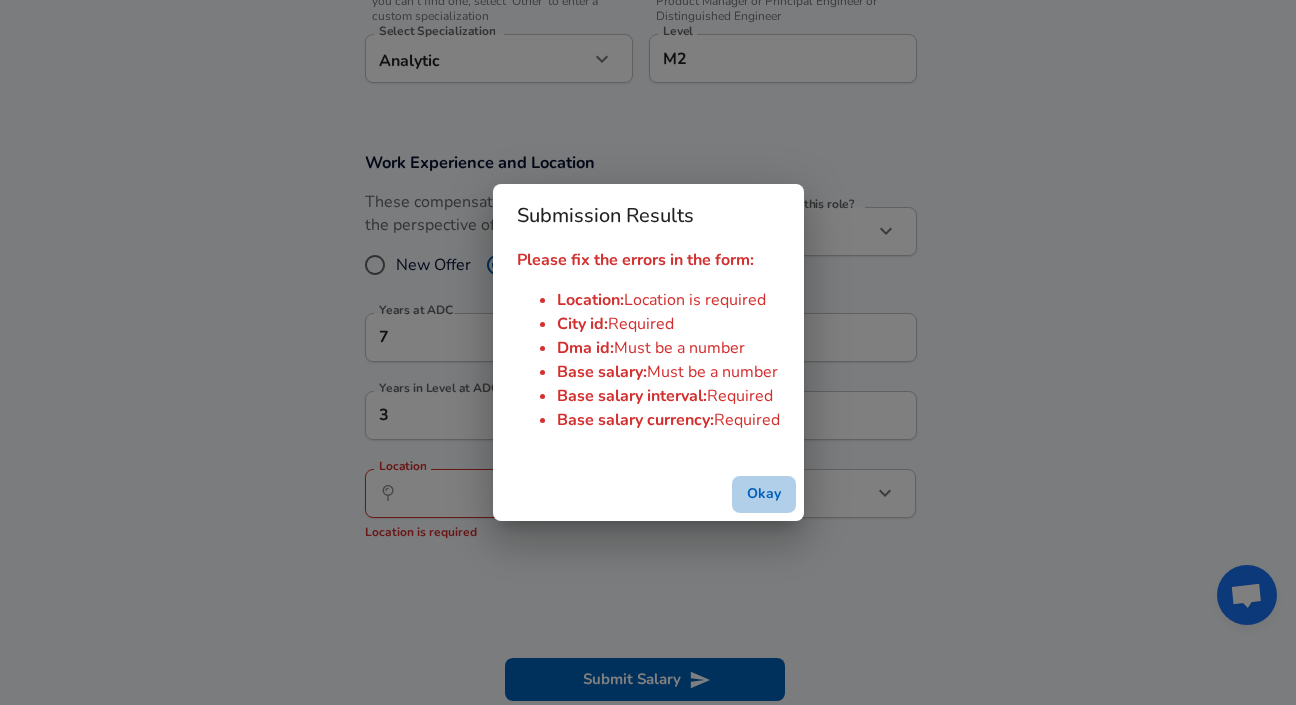 click on "Okay" at bounding box center (764, 494) 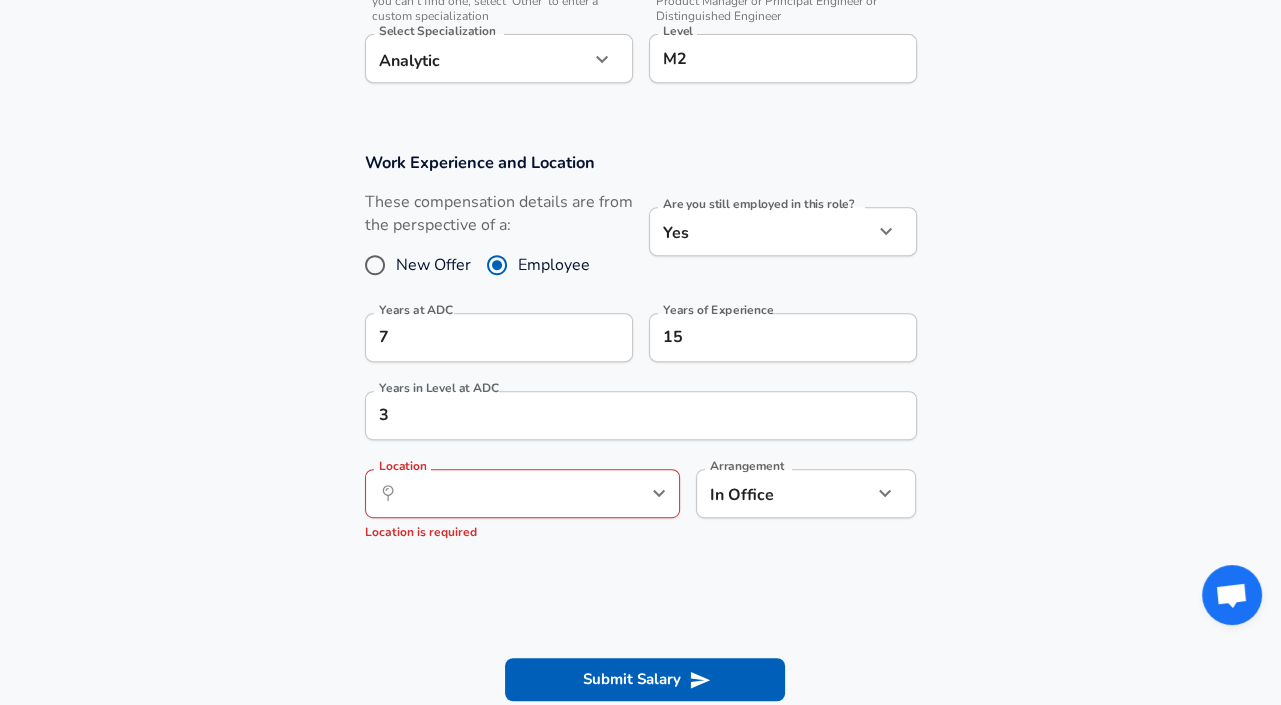 click on "​ Location" at bounding box center (522, 493) 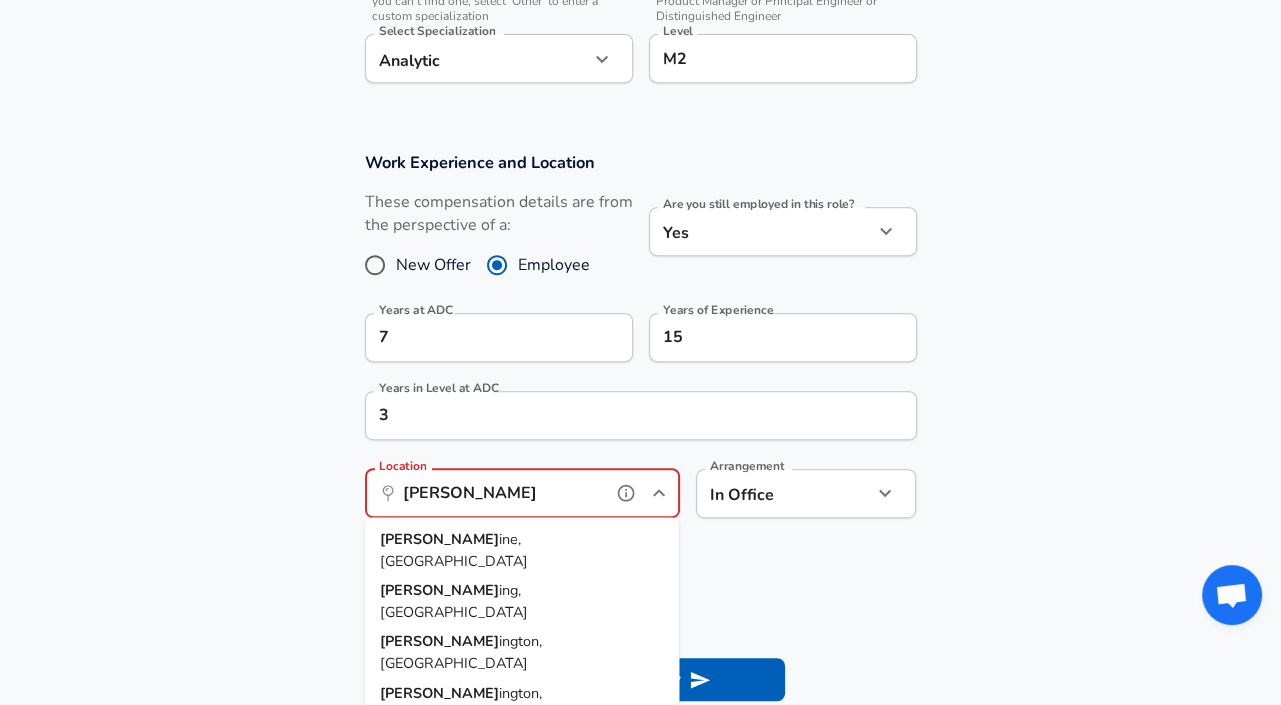 click on "[PERSON_NAME] ine, [GEOGRAPHIC_DATA]" at bounding box center [521, 550] 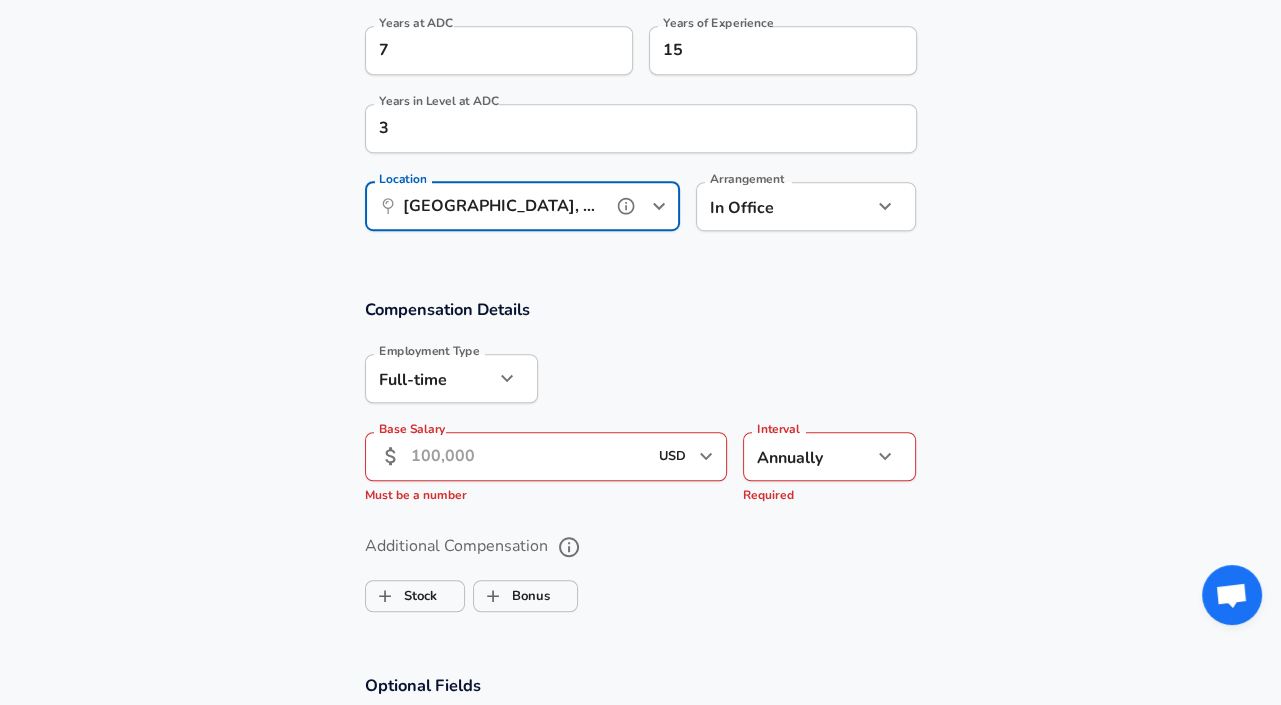 scroll, scrollTop: 1049, scrollLeft: 0, axis: vertical 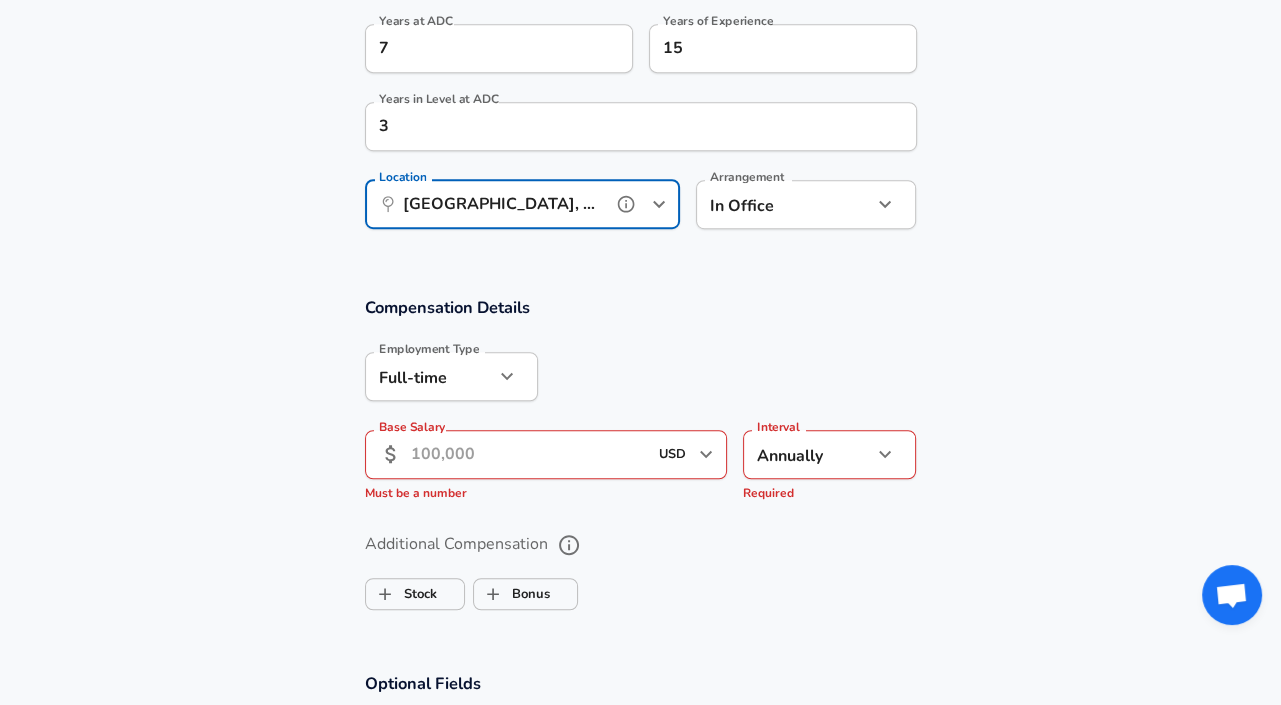 type on "[GEOGRAPHIC_DATA], [GEOGRAPHIC_DATA]" 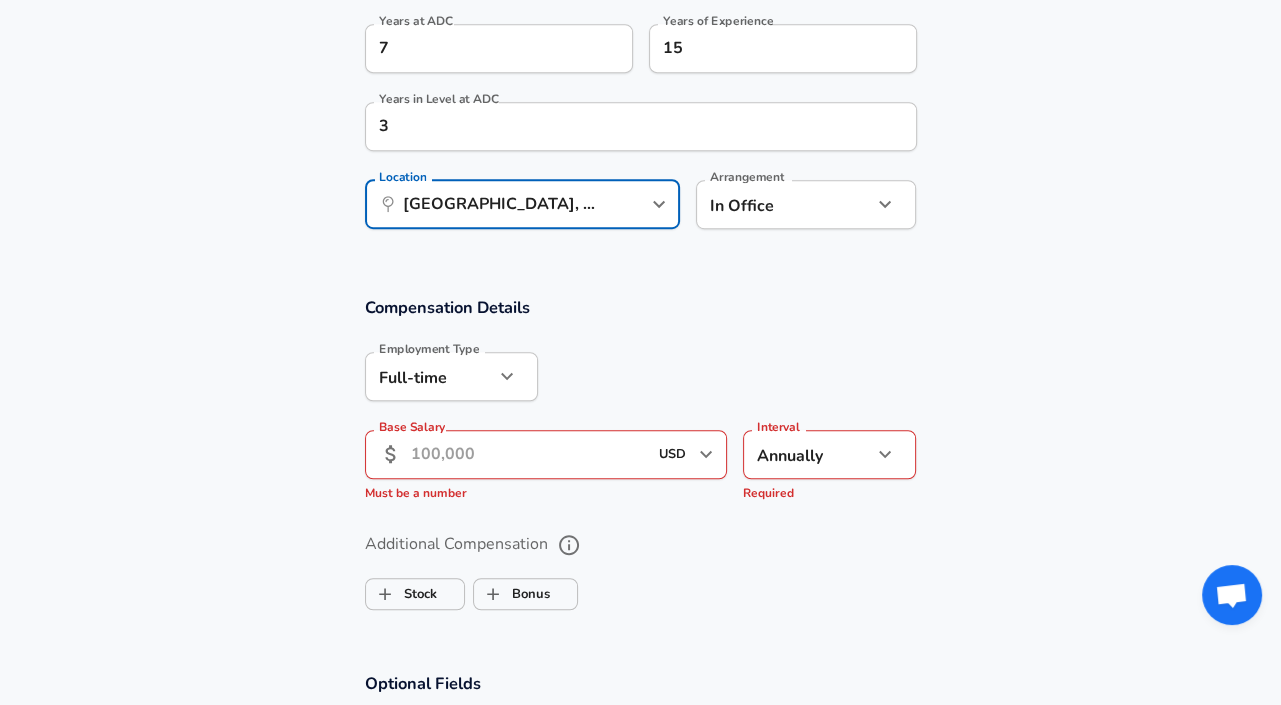 click on "Base Salary" at bounding box center [529, 454] 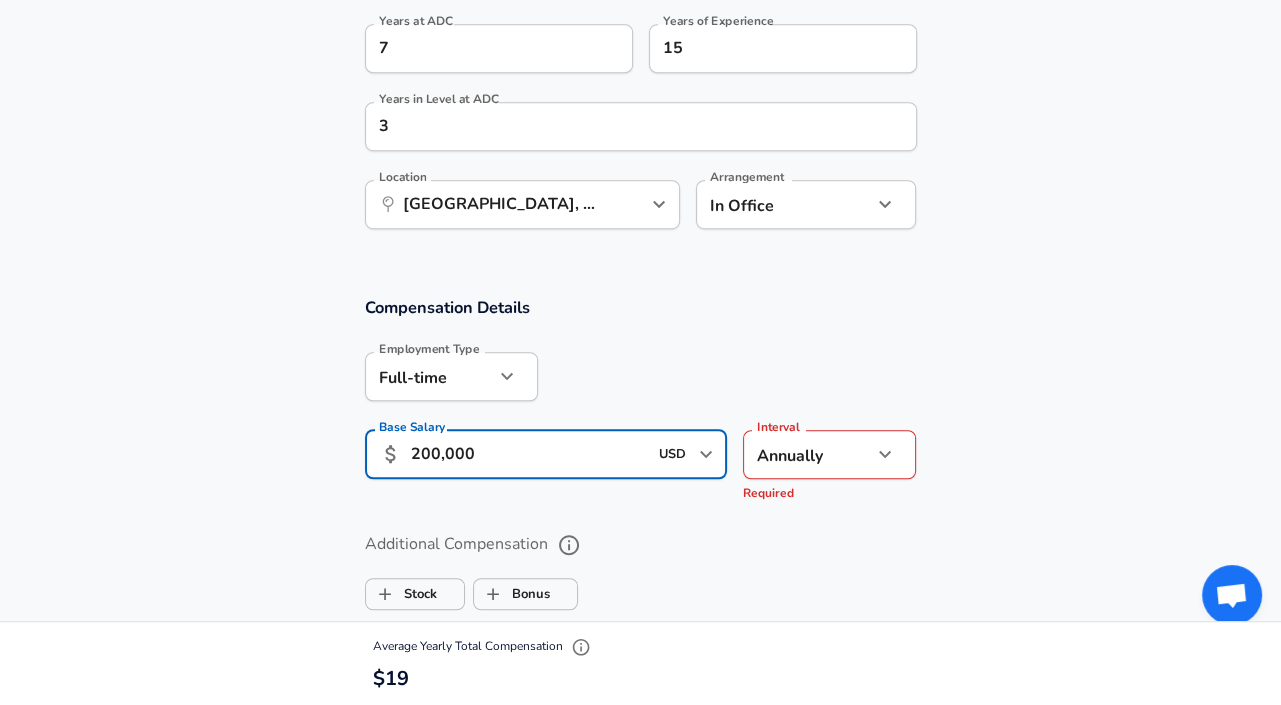 type on "200,000" 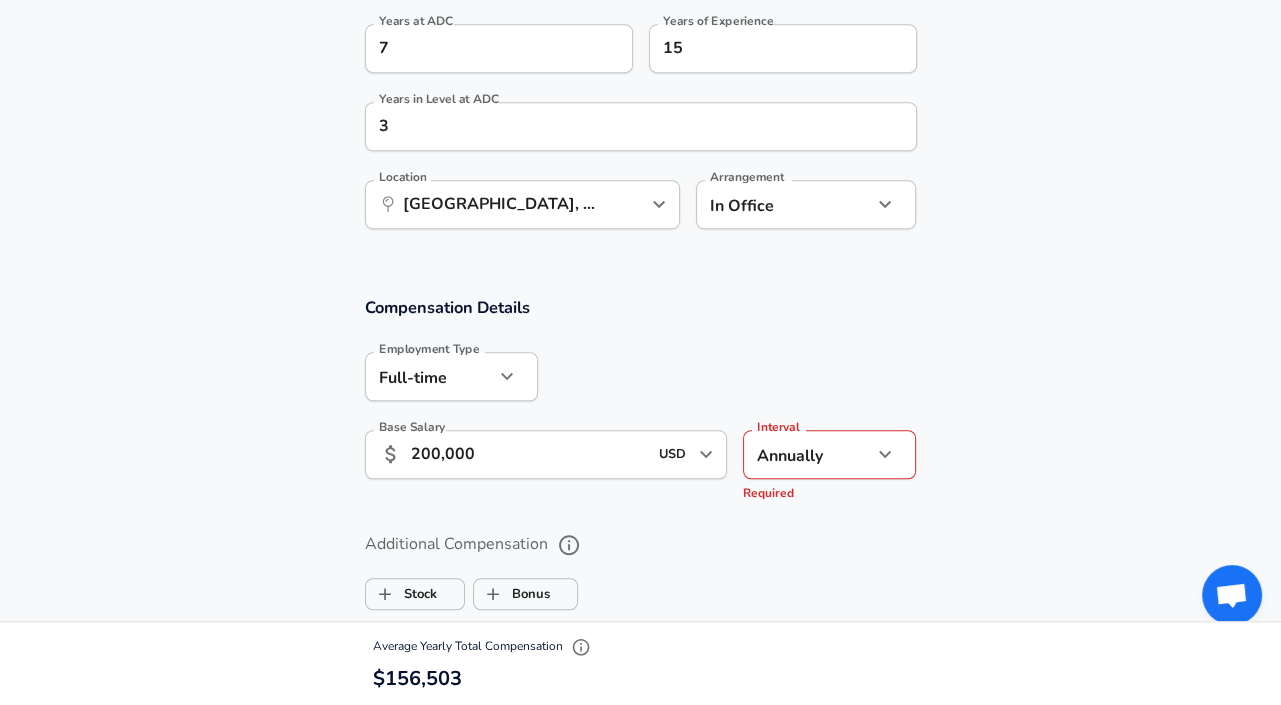 scroll, scrollTop: 0, scrollLeft: 0, axis: both 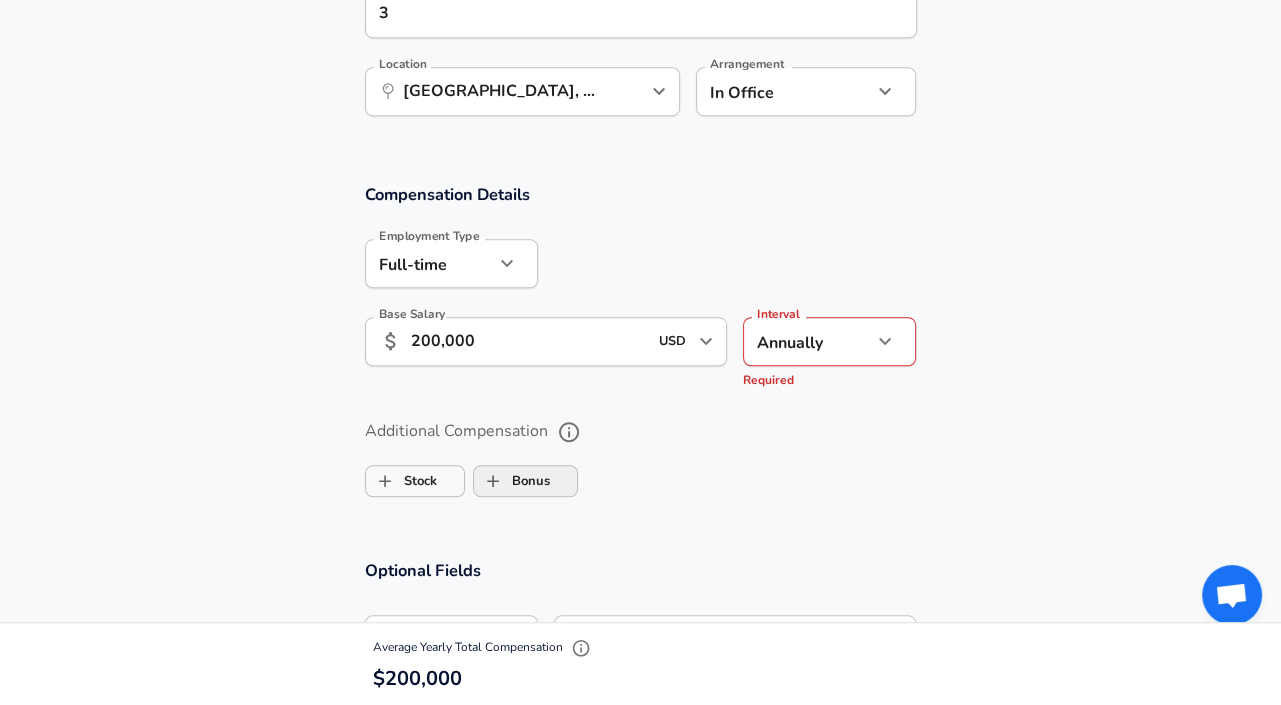 click on "Bonus" at bounding box center [493, 481] 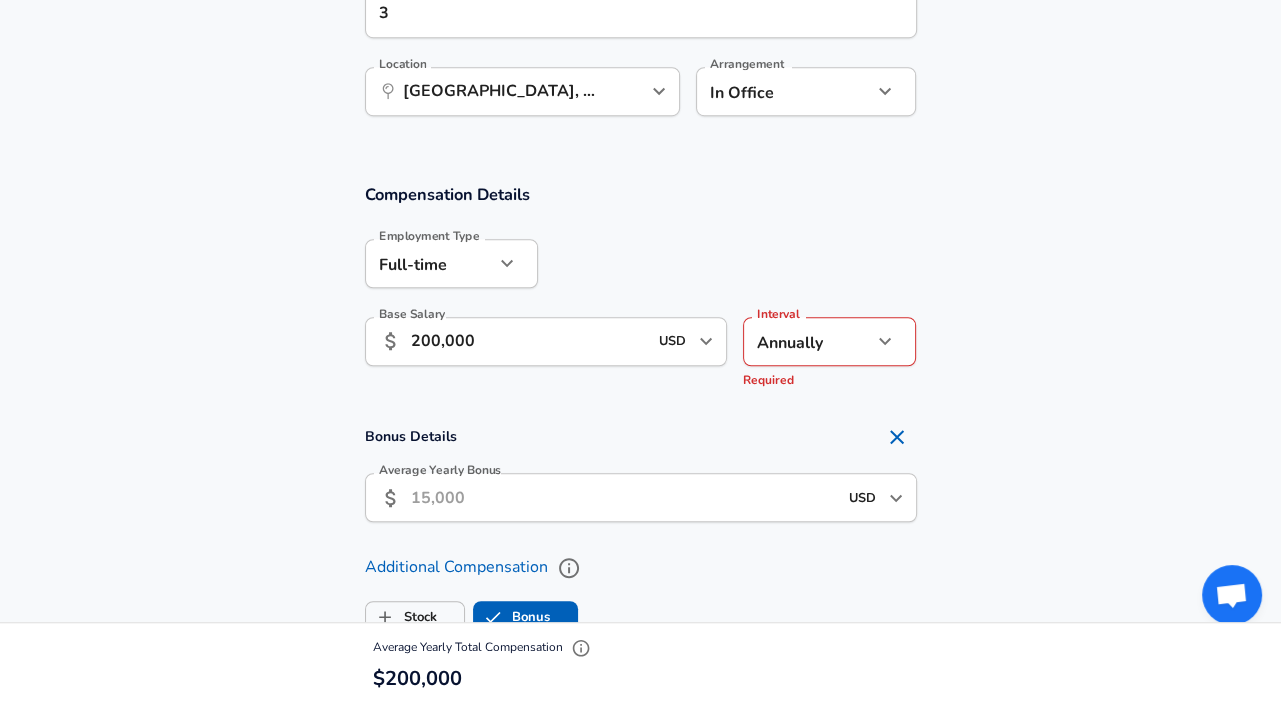checkbox on "true" 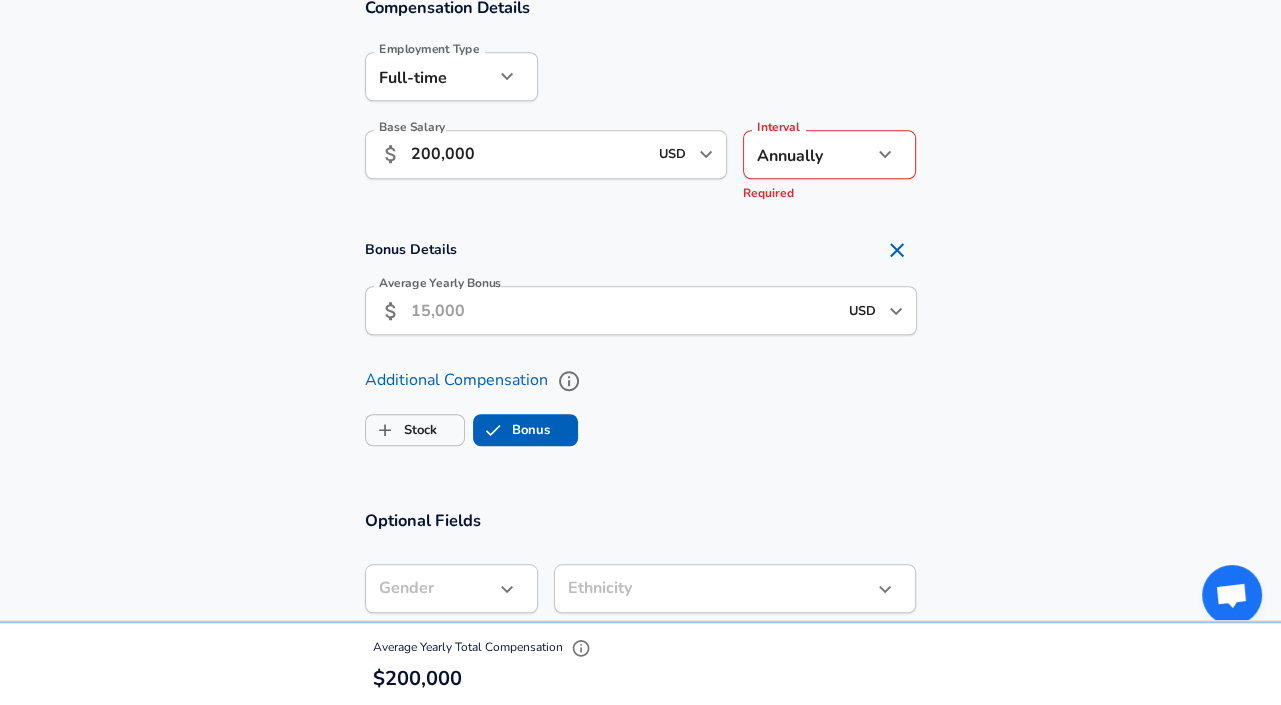 scroll, scrollTop: 1351, scrollLeft: 0, axis: vertical 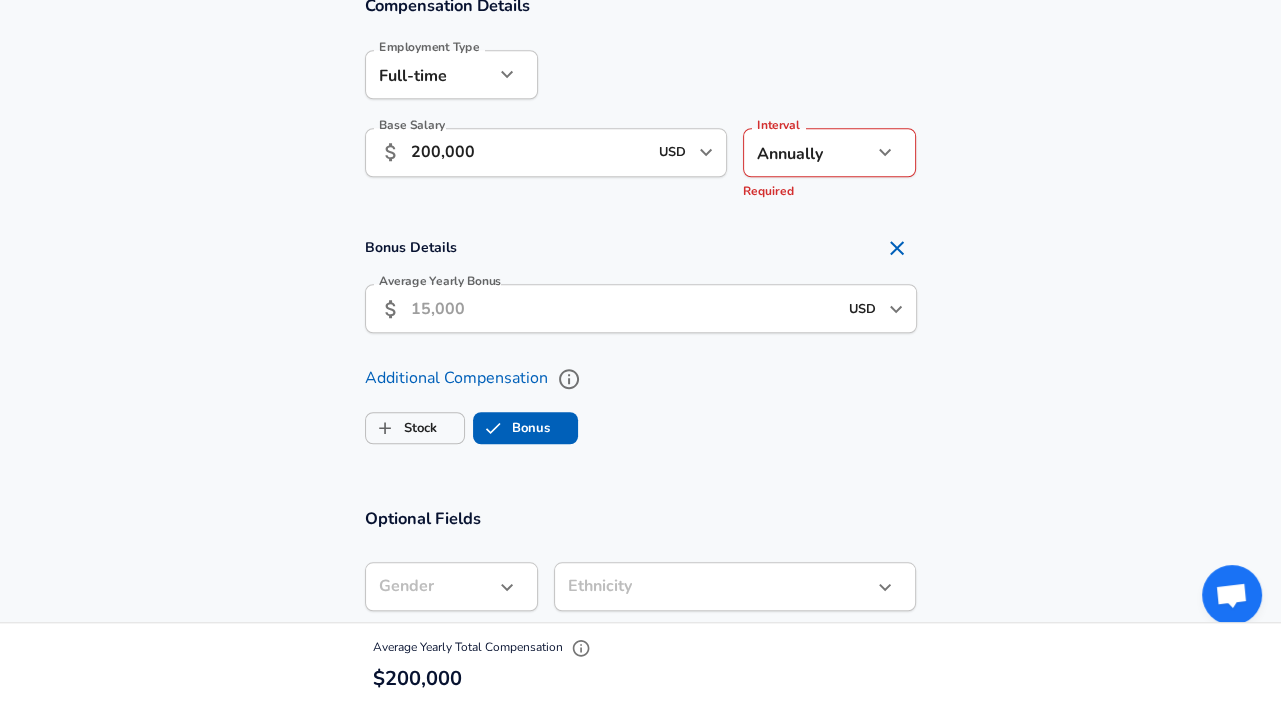 click on "Average Yearly Bonus" at bounding box center [624, 308] 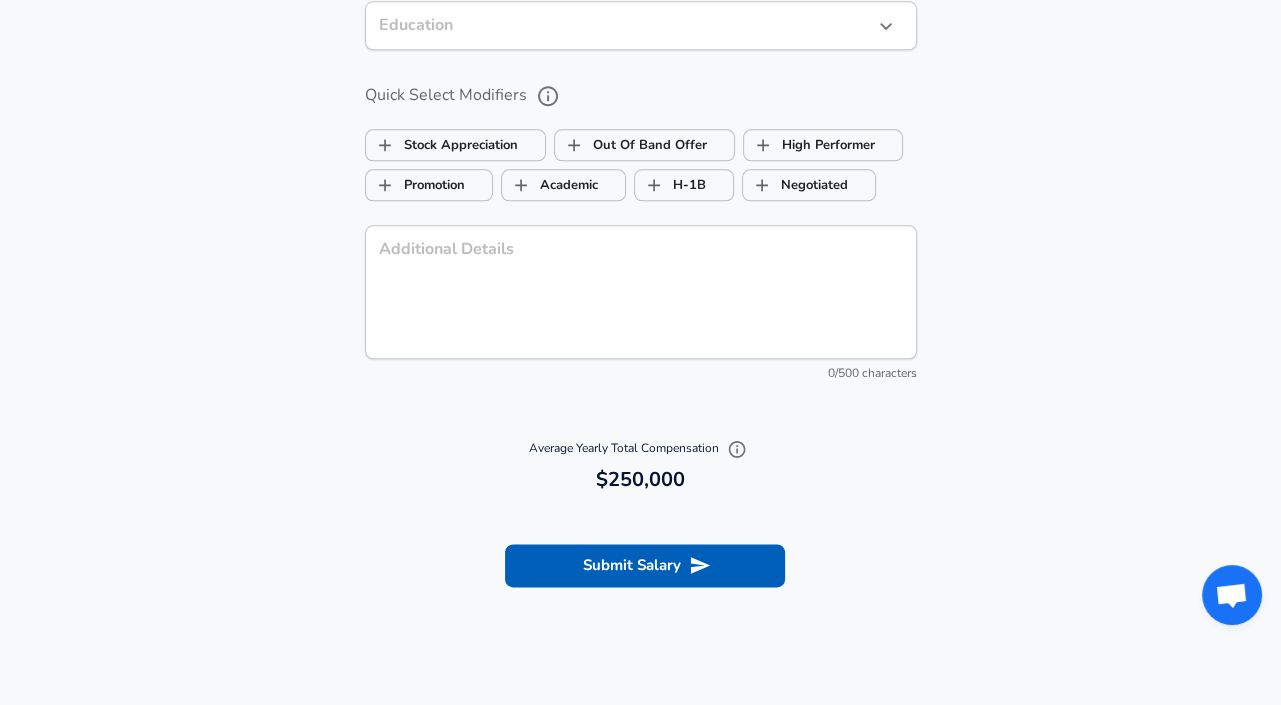 type on "50,000" 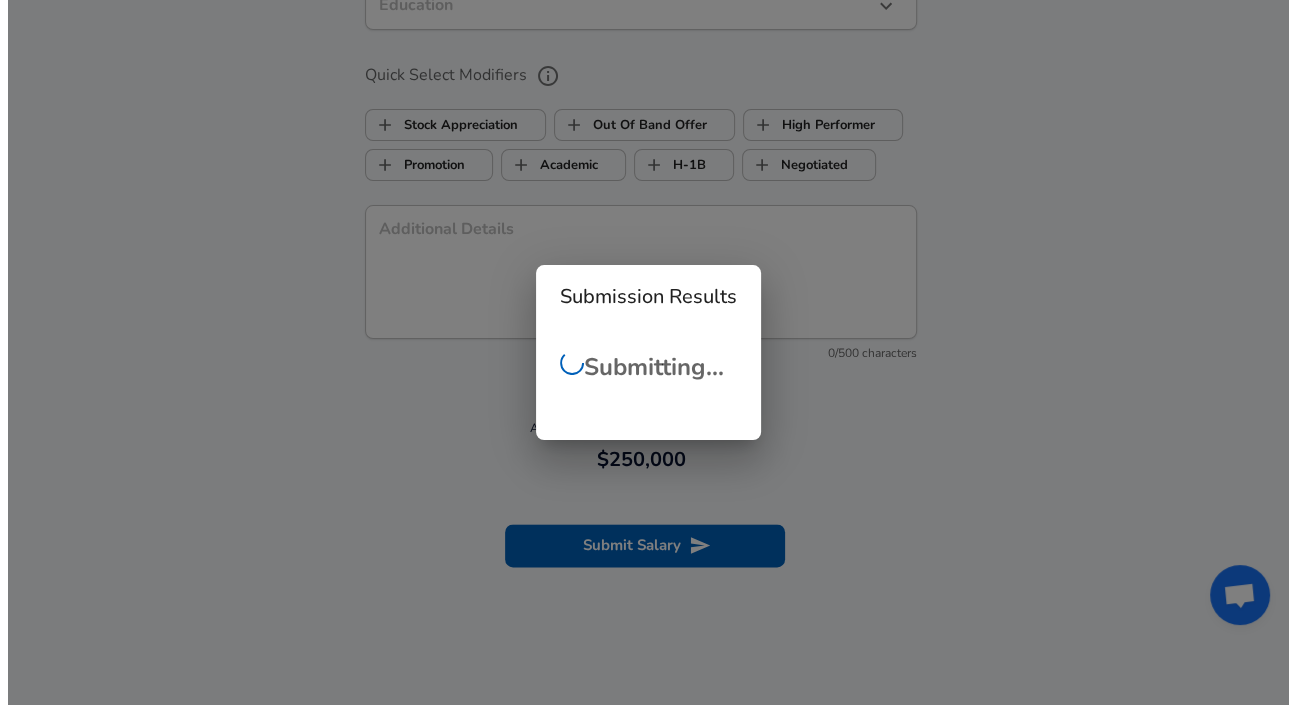 scroll, scrollTop: 1970, scrollLeft: 0, axis: vertical 